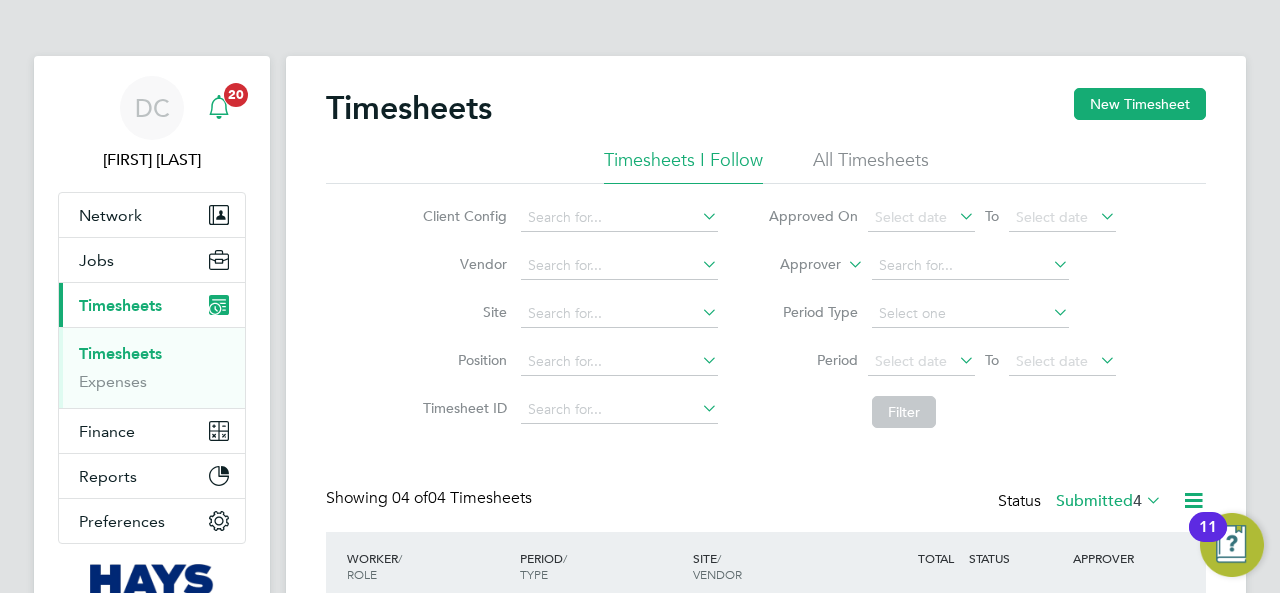 scroll, scrollTop: 7, scrollLeft: 0, axis: vertical 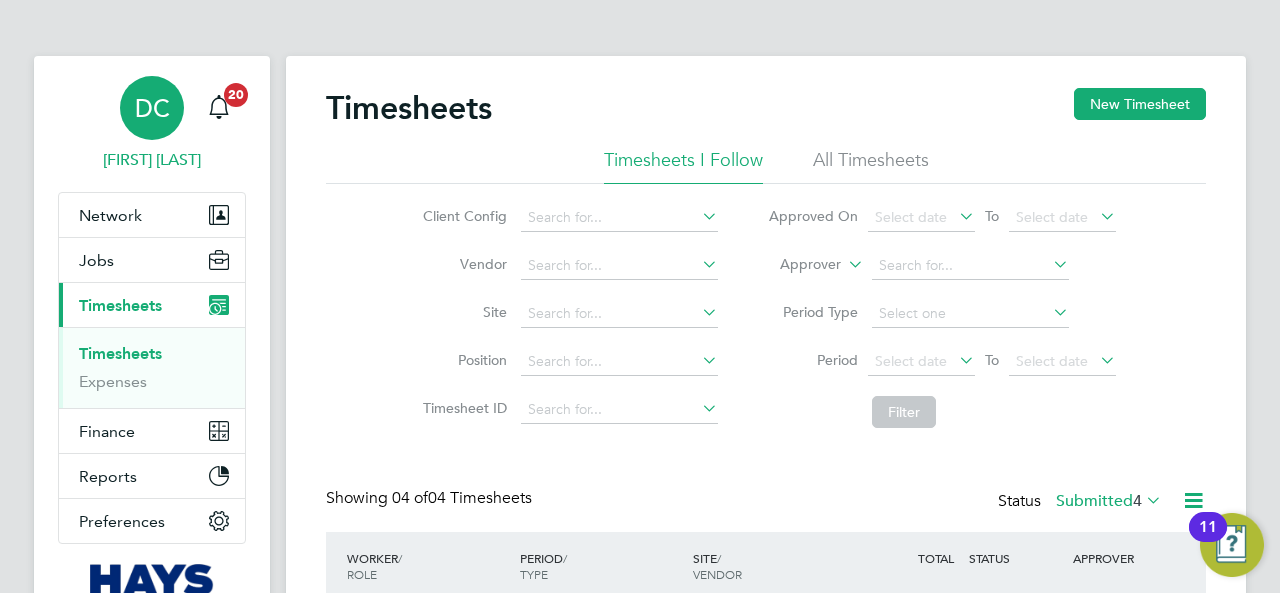 click on "[FIRST] [LAST]" at bounding box center [152, 160] 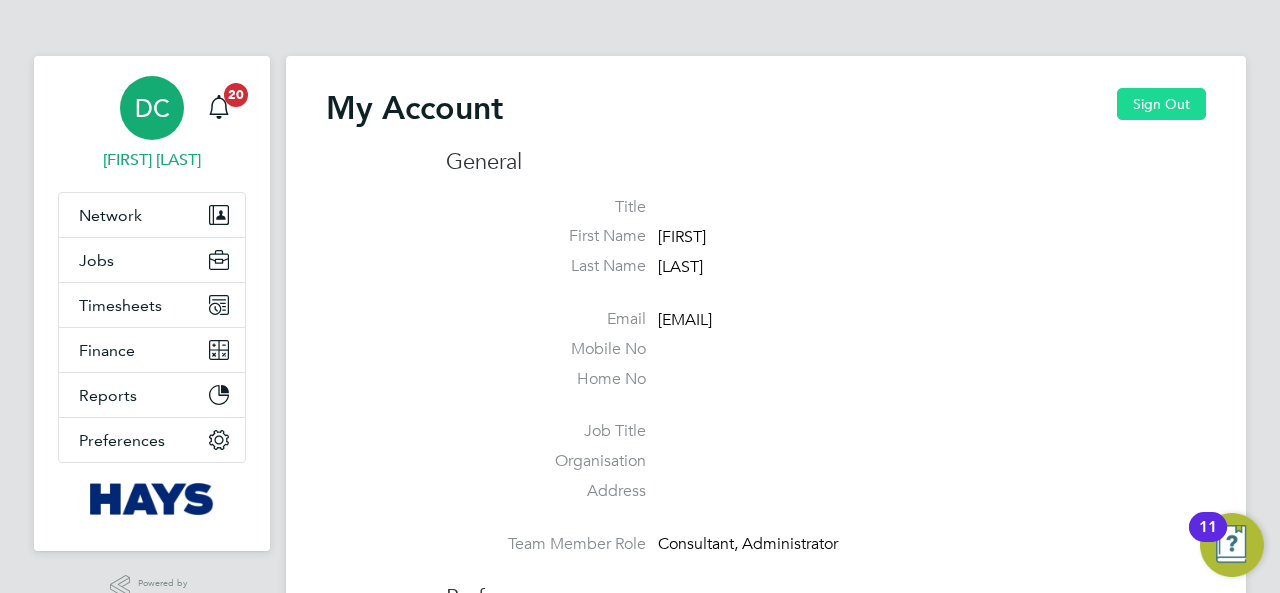 click on "Sign Out" at bounding box center (1161, 104) 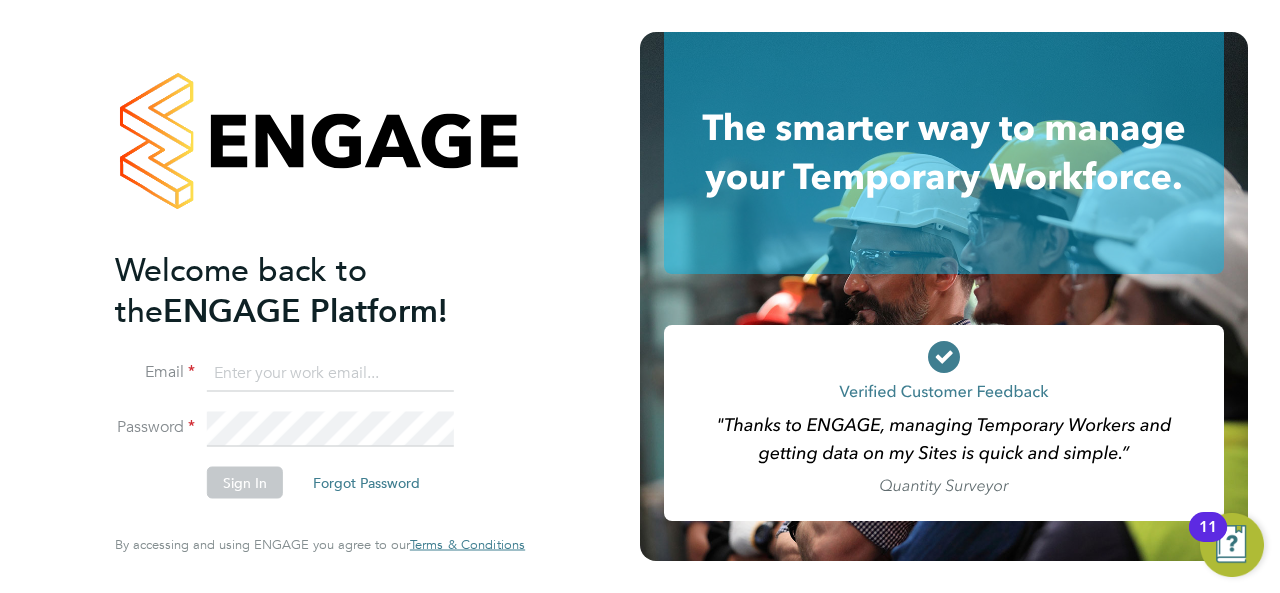 click 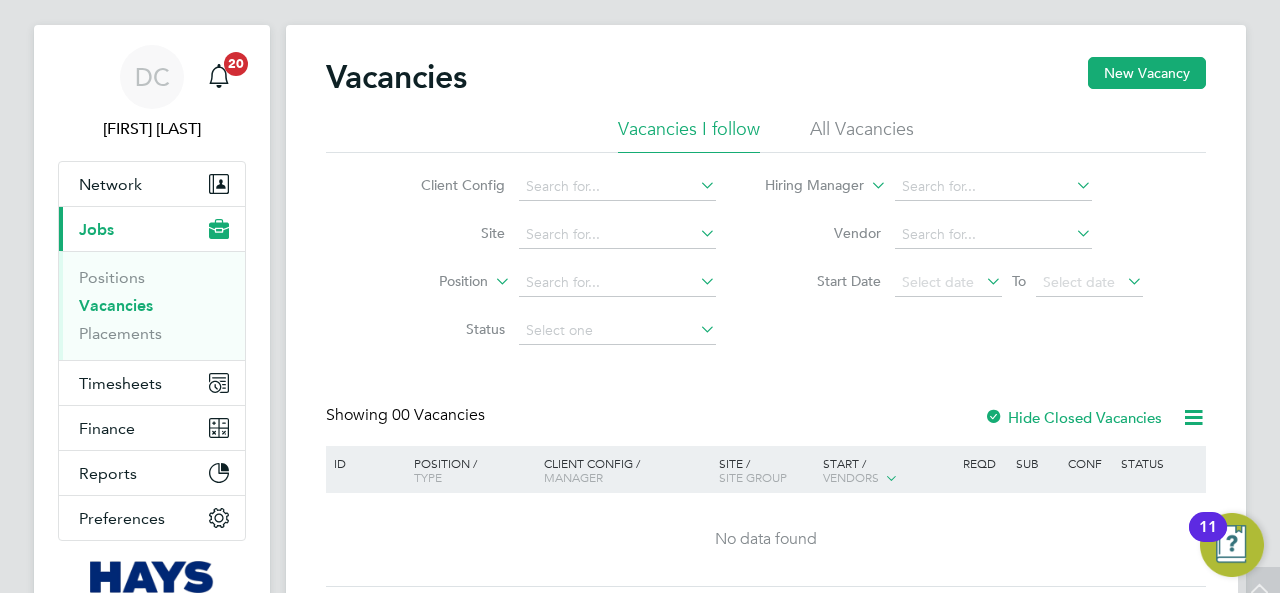 scroll, scrollTop: 0, scrollLeft: 0, axis: both 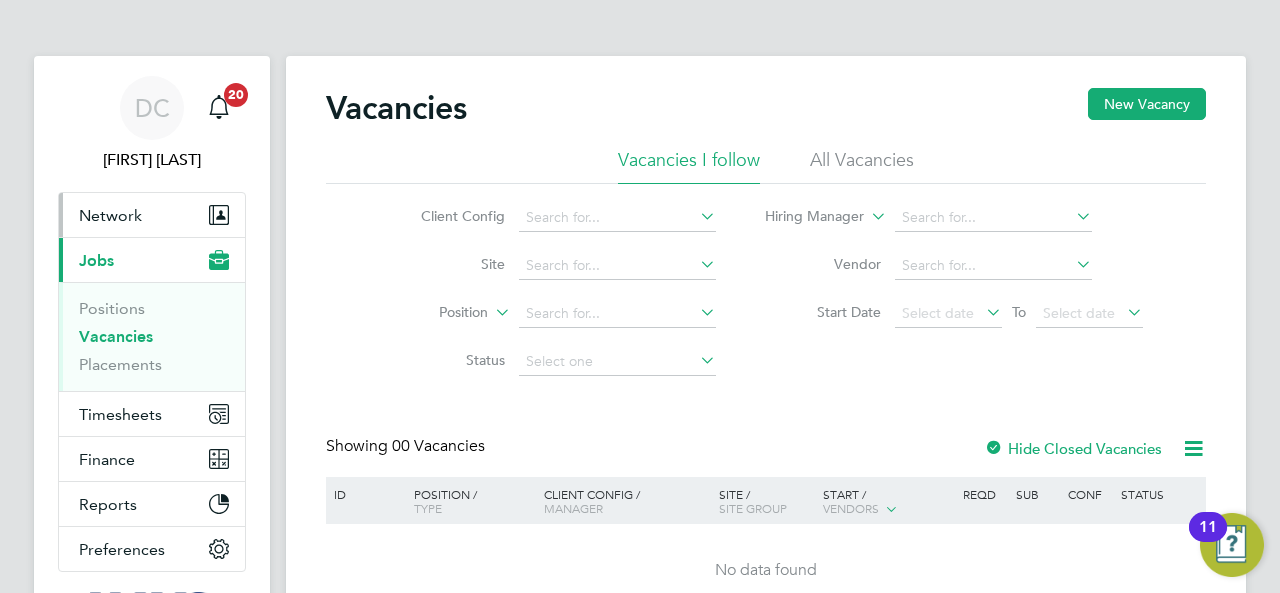 click on "Network" at bounding box center [110, 215] 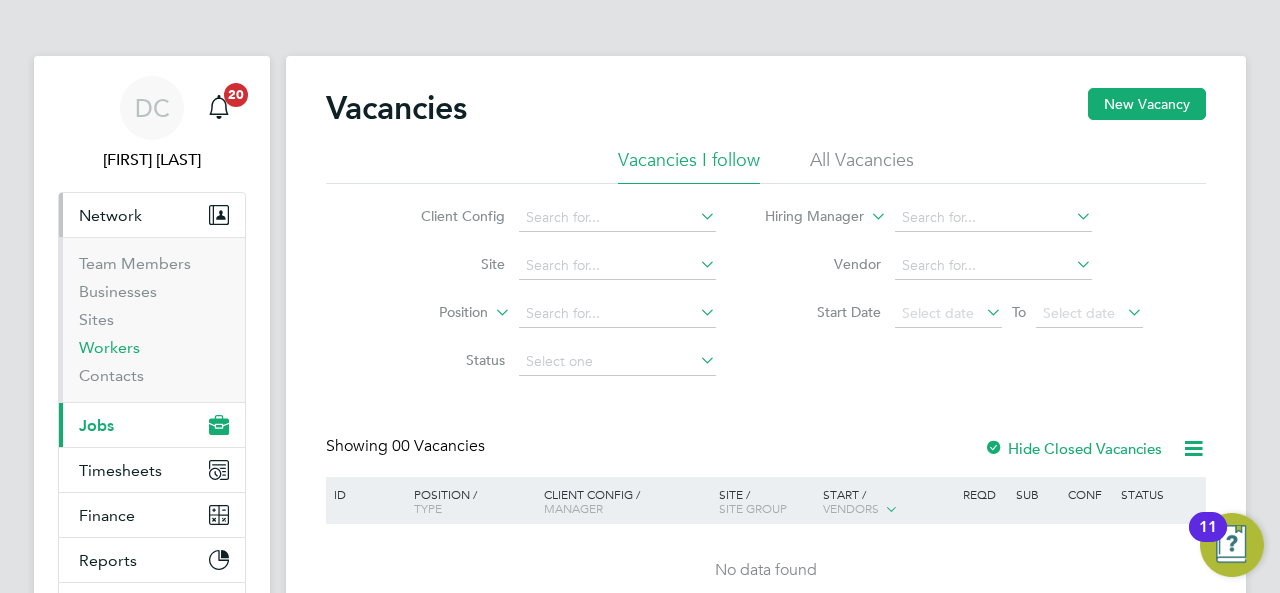 click on "Workers" at bounding box center (109, 347) 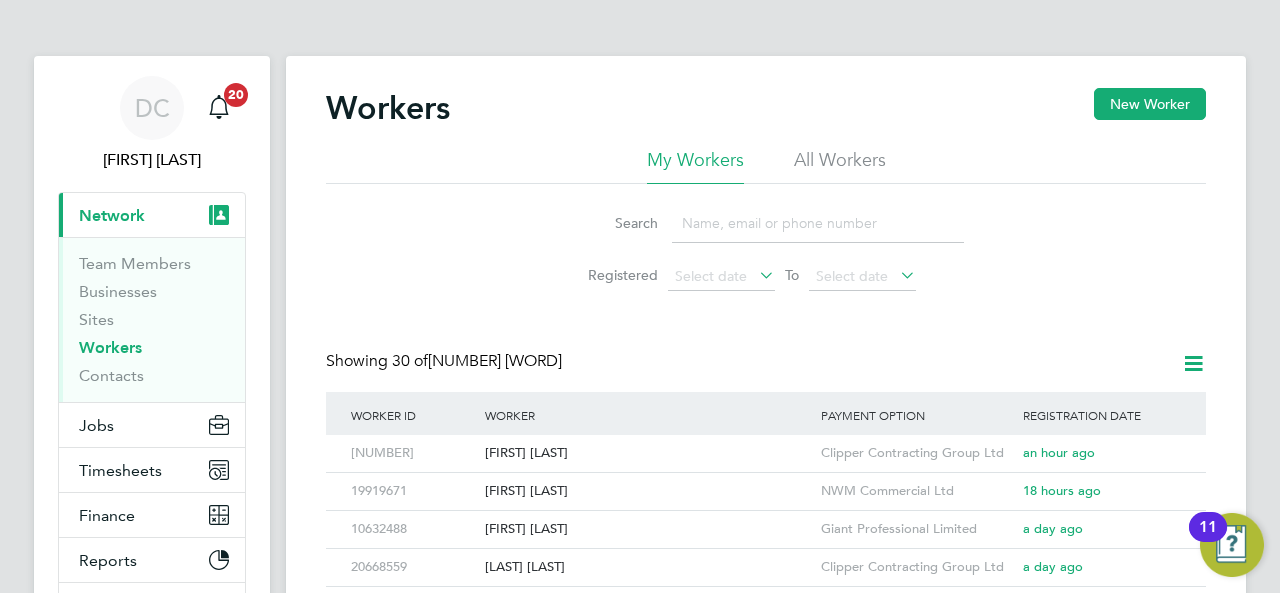 click 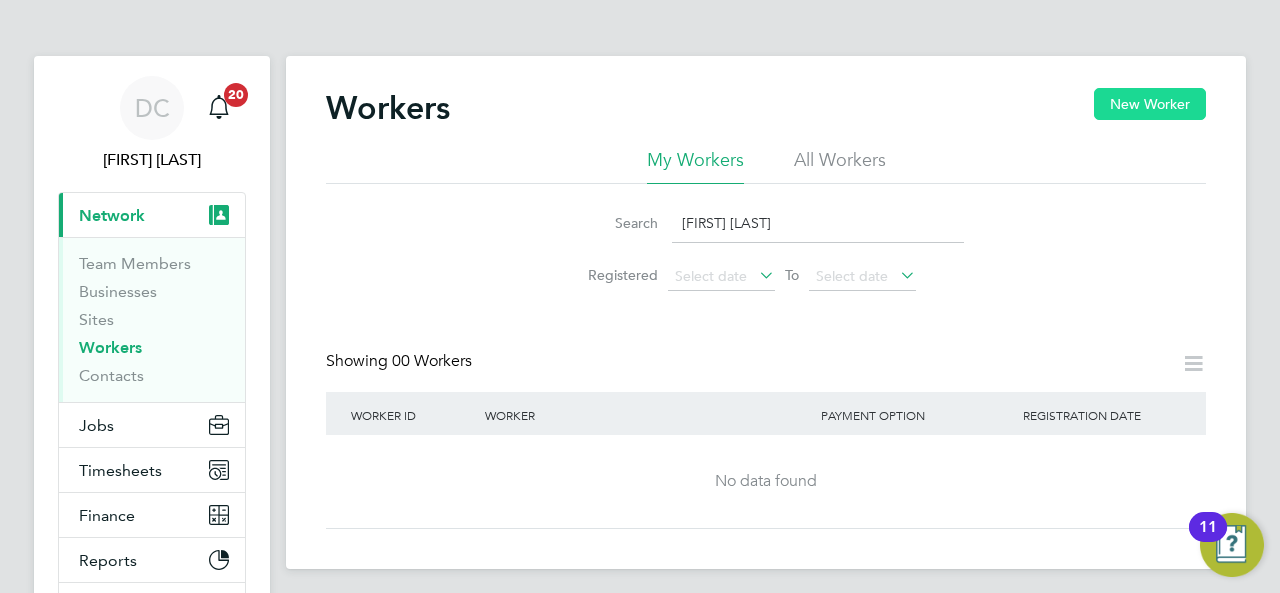 type on "danny phillips" 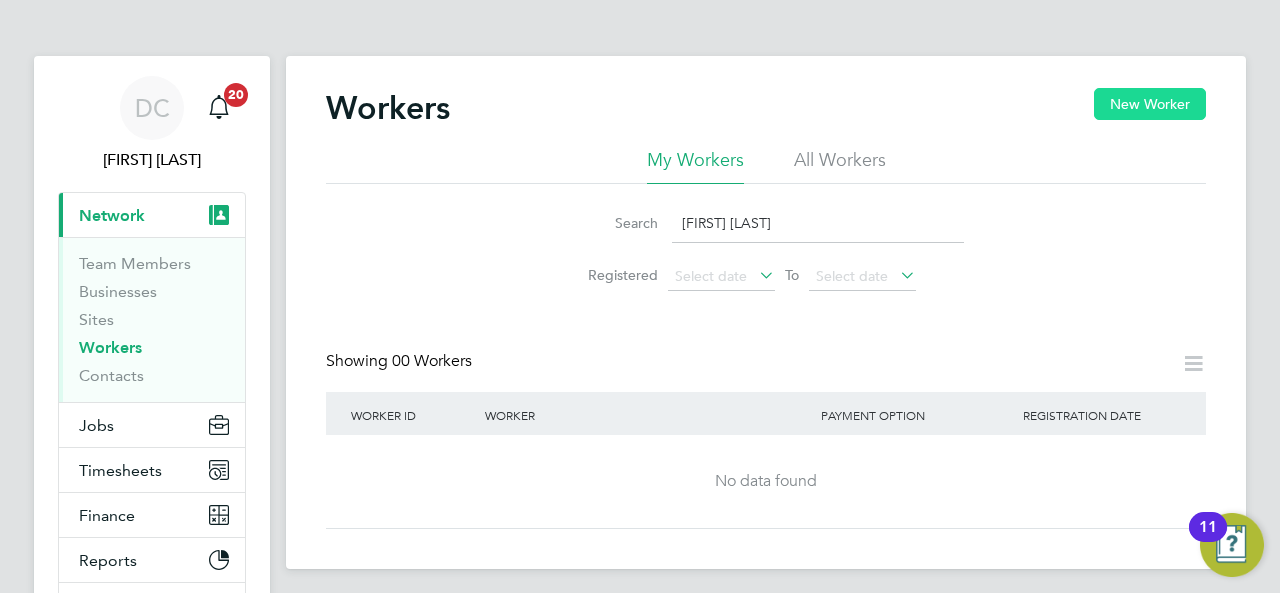 click on "New Worker" 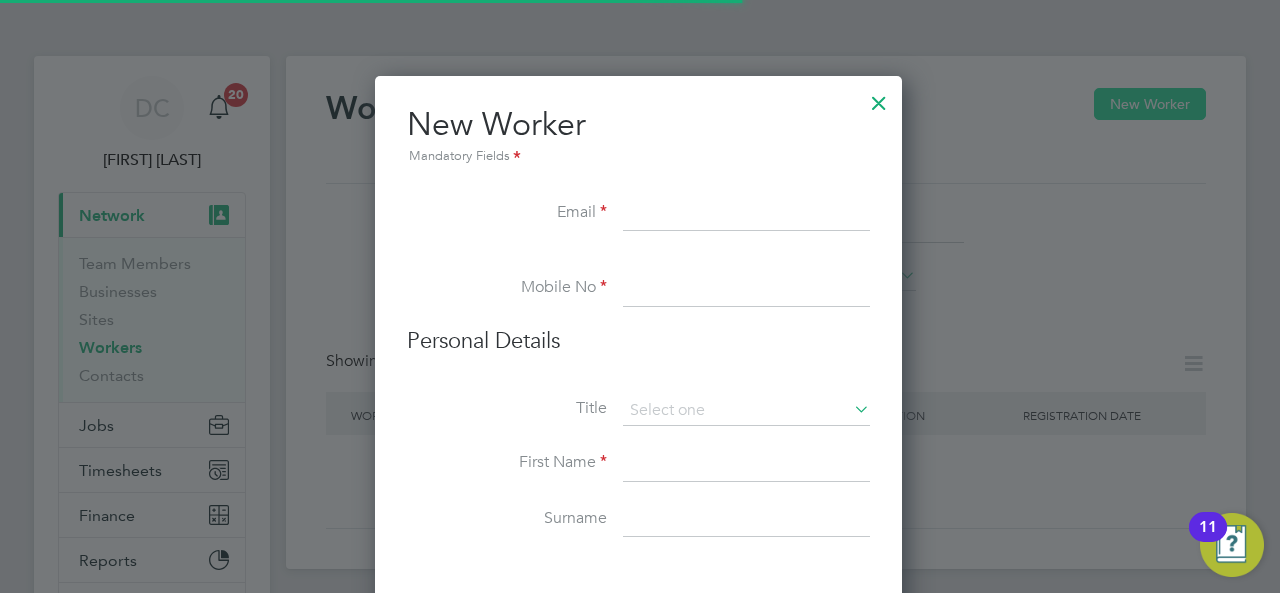 scroll, scrollTop: 10, scrollLeft: 10, axis: both 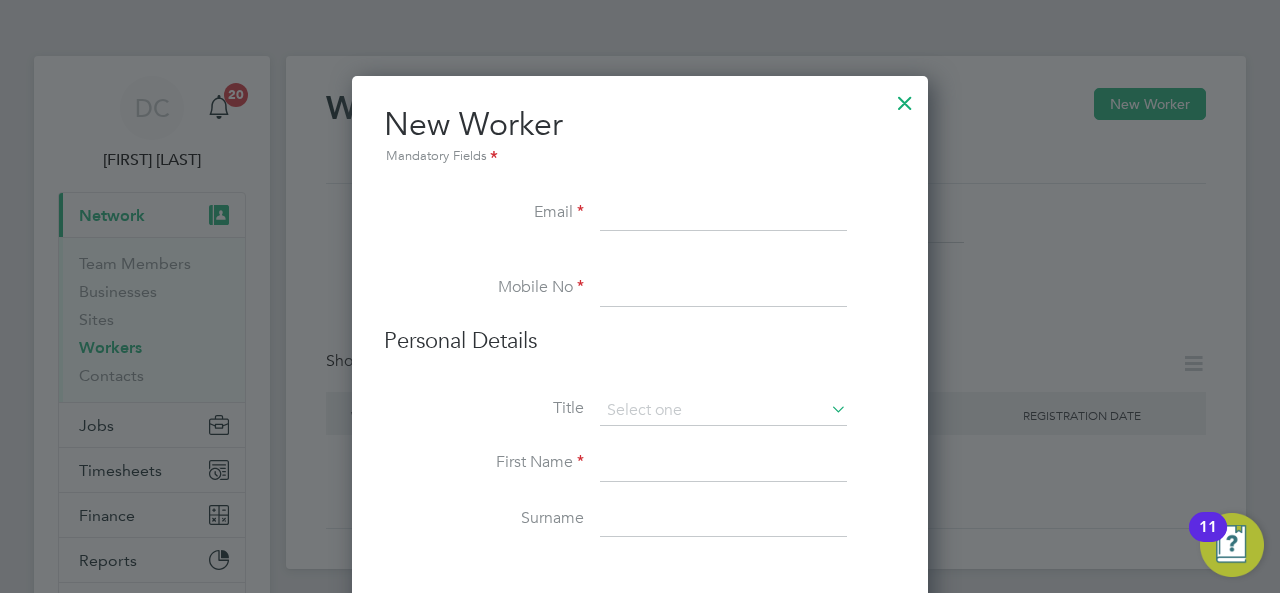 paste on "[EMAIL]" 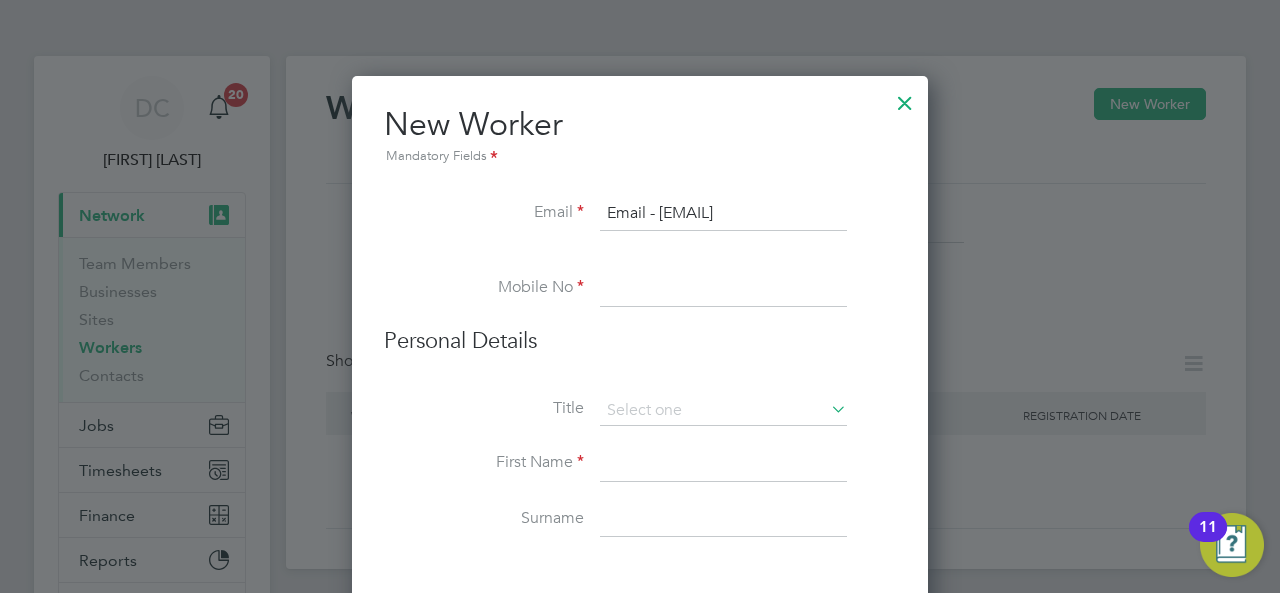 type on "[EMAIL]" 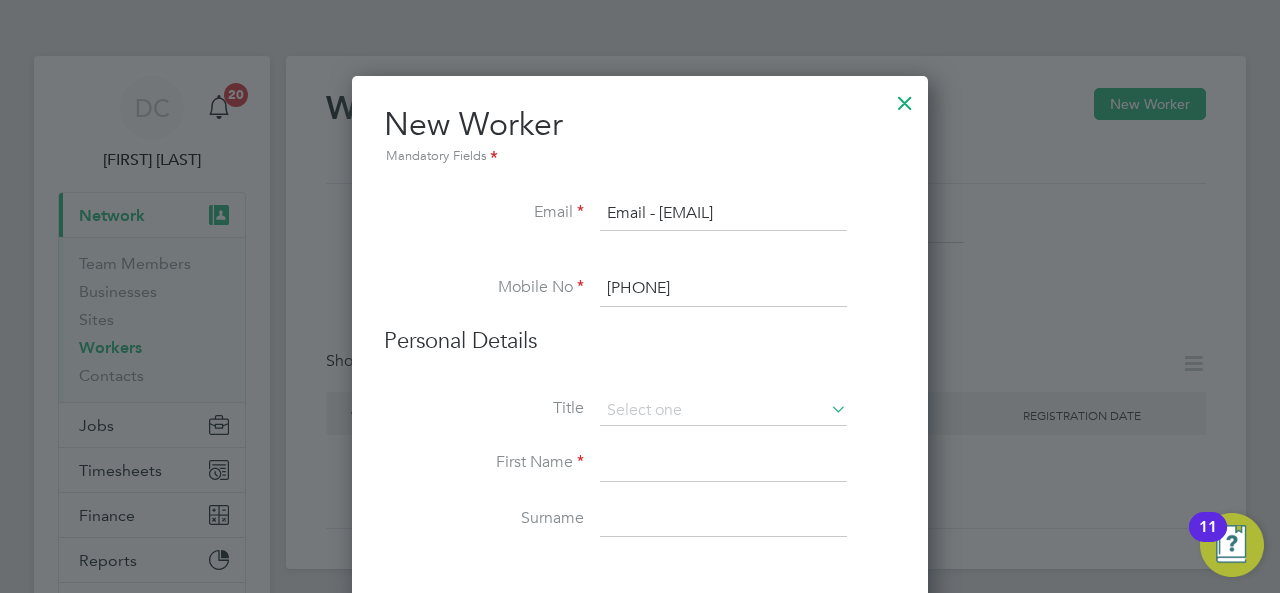 click on "+447843437400" at bounding box center (723, 289) 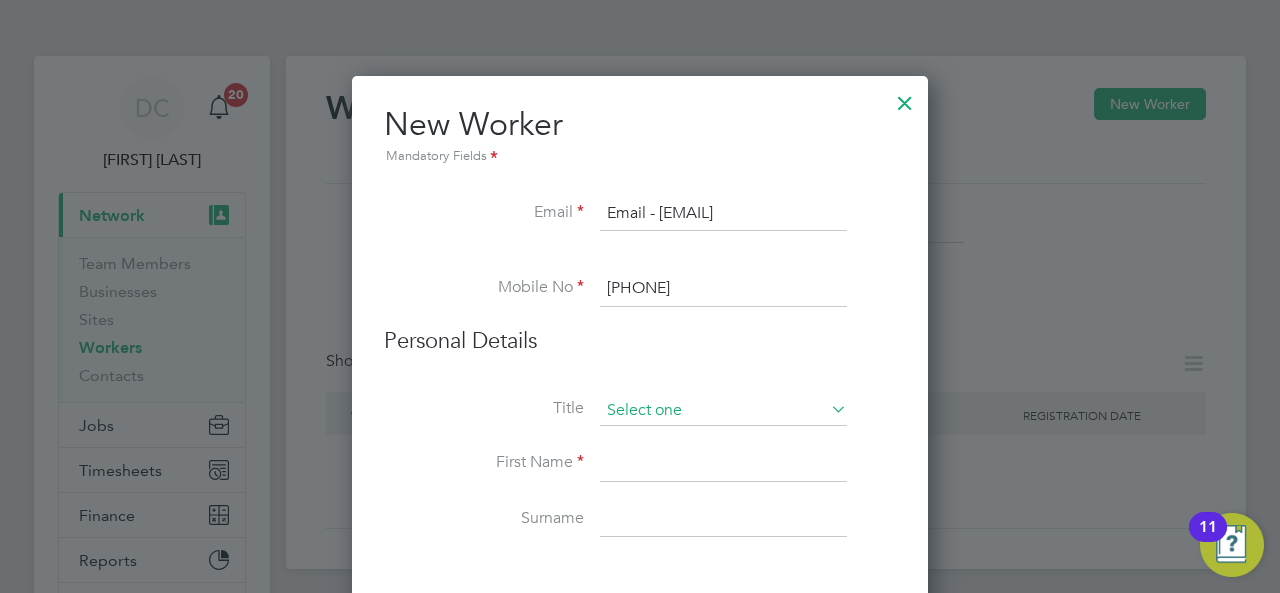 type on "[PHONE]" 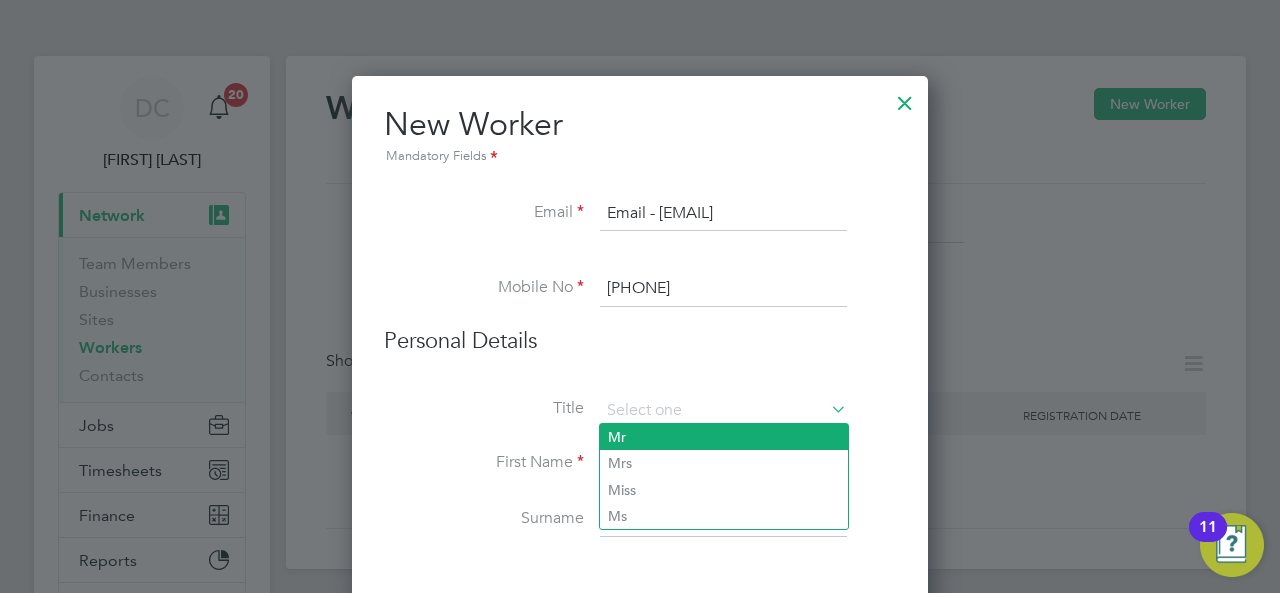 click on "Mr" 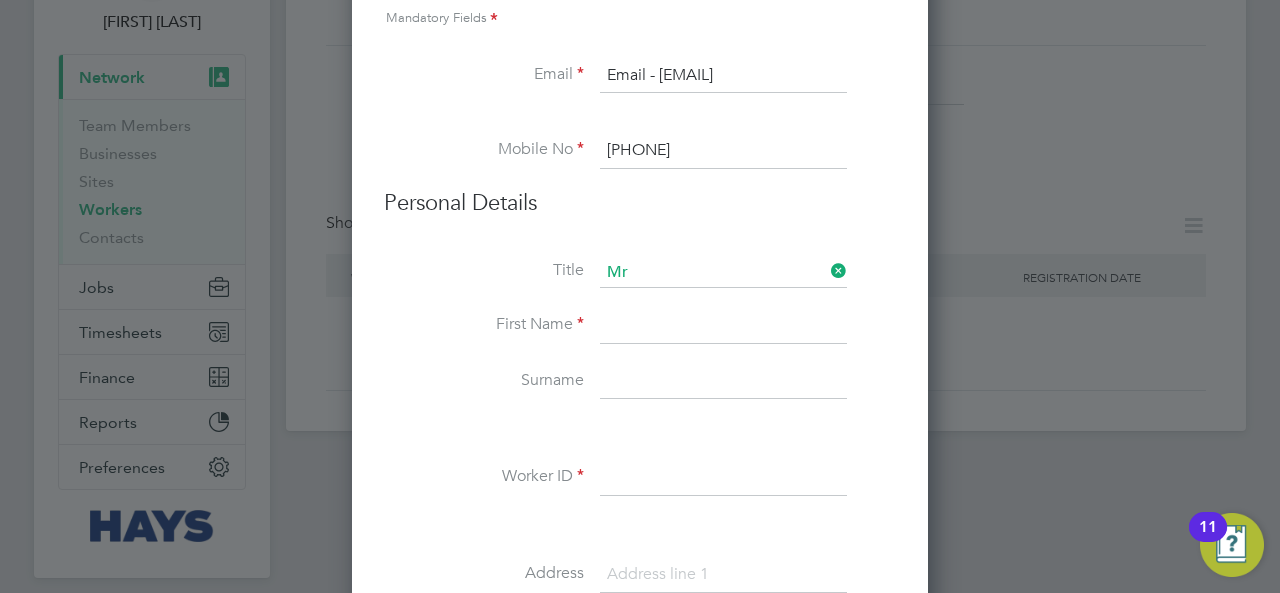 scroll, scrollTop: 166, scrollLeft: 0, axis: vertical 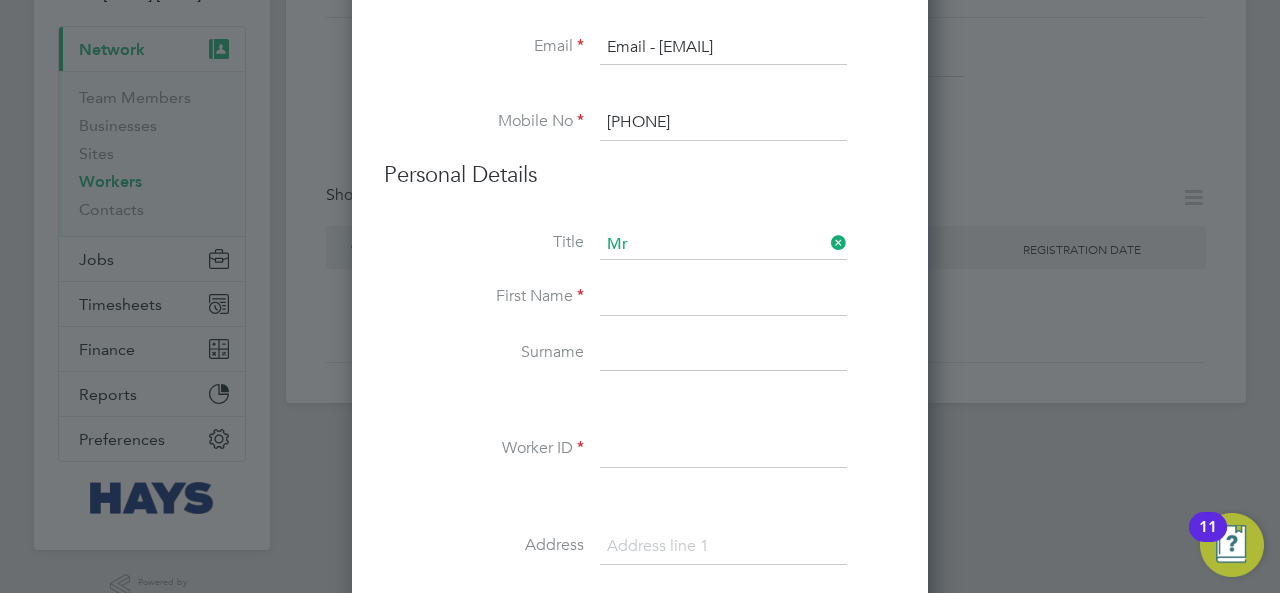 click on "First Name" at bounding box center [640, 308] 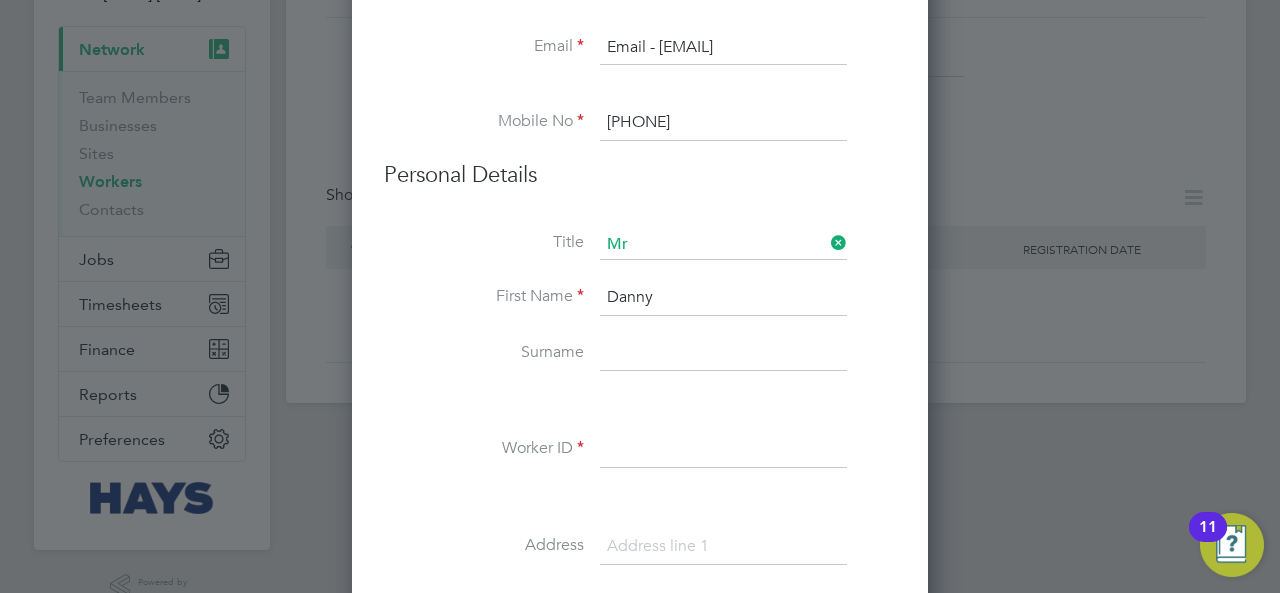 type on "[FIRST]" 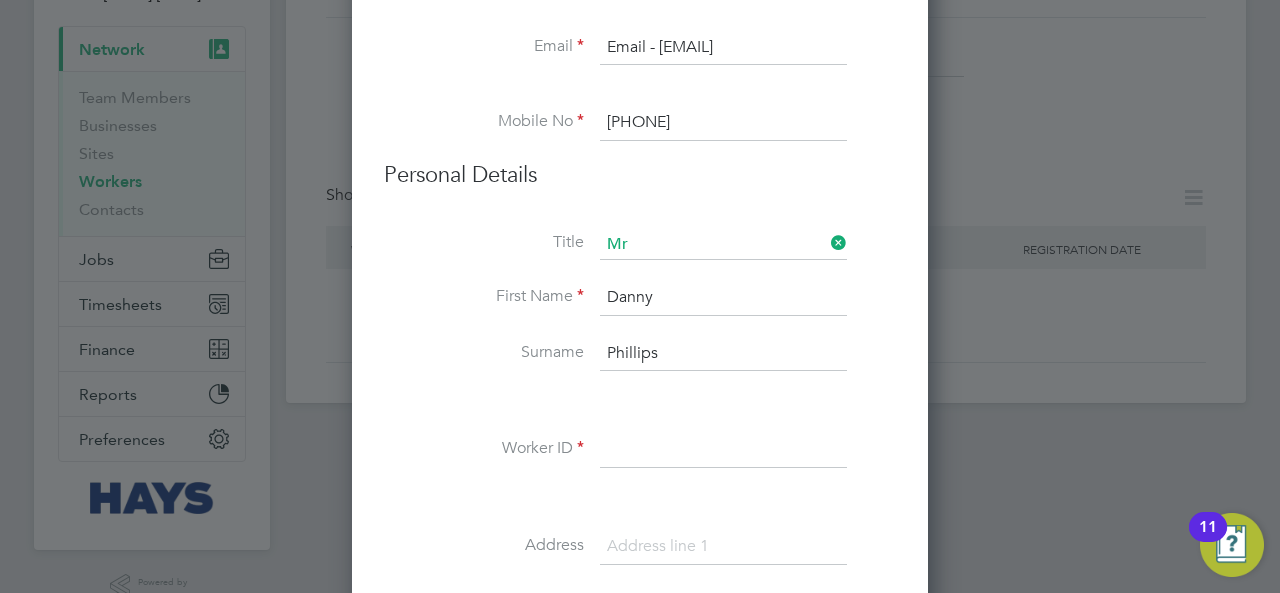 type on "Phillips" 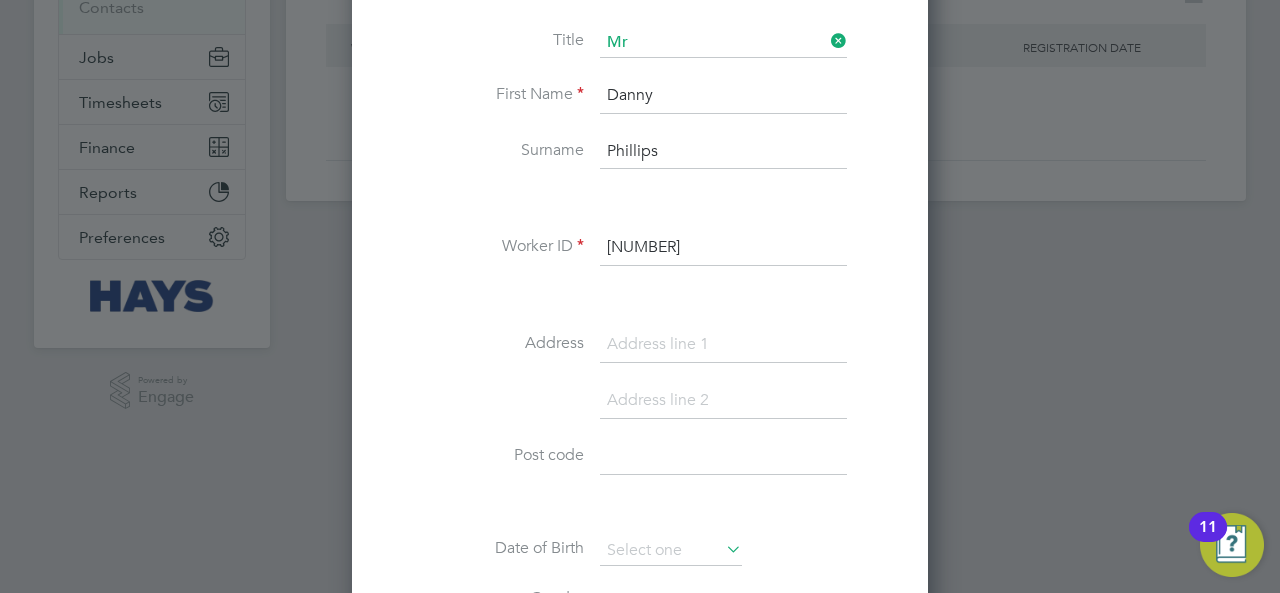 scroll, scrollTop: 500, scrollLeft: 0, axis: vertical 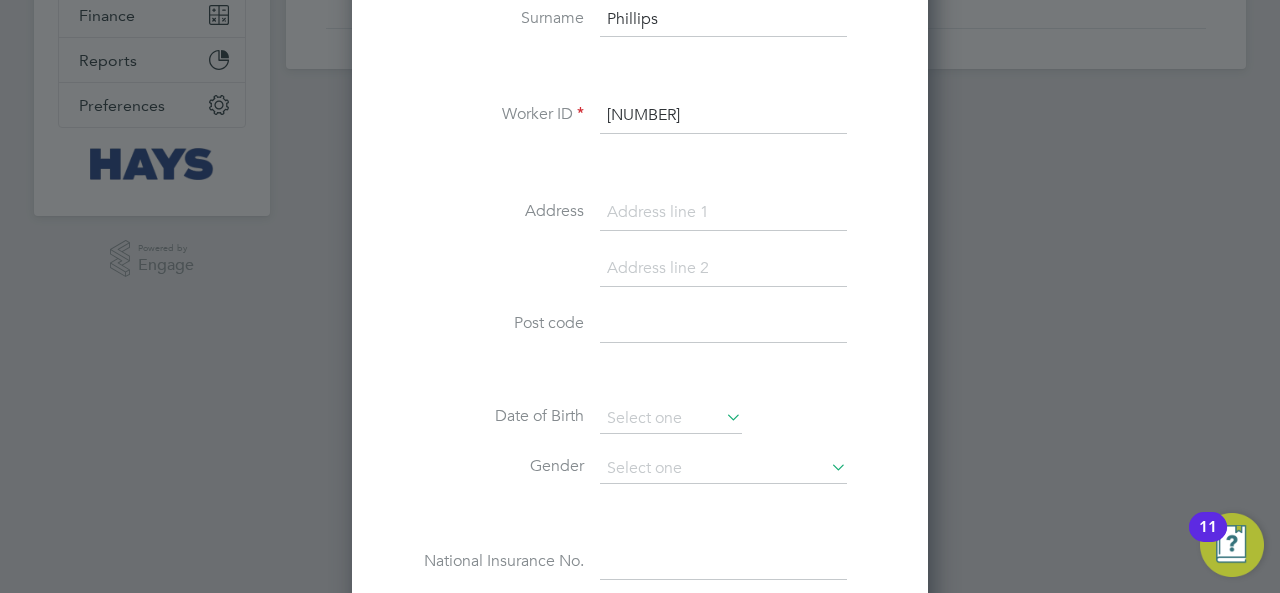 type on "[NUMBER]" 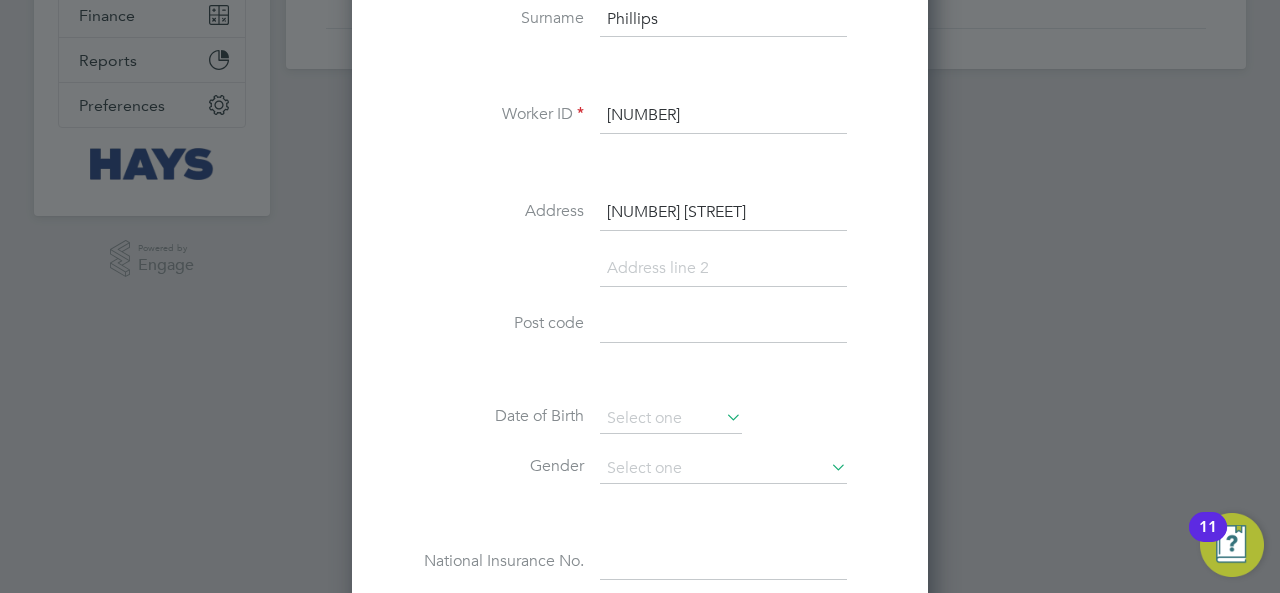 type on "[NUMBER] [STREET]" 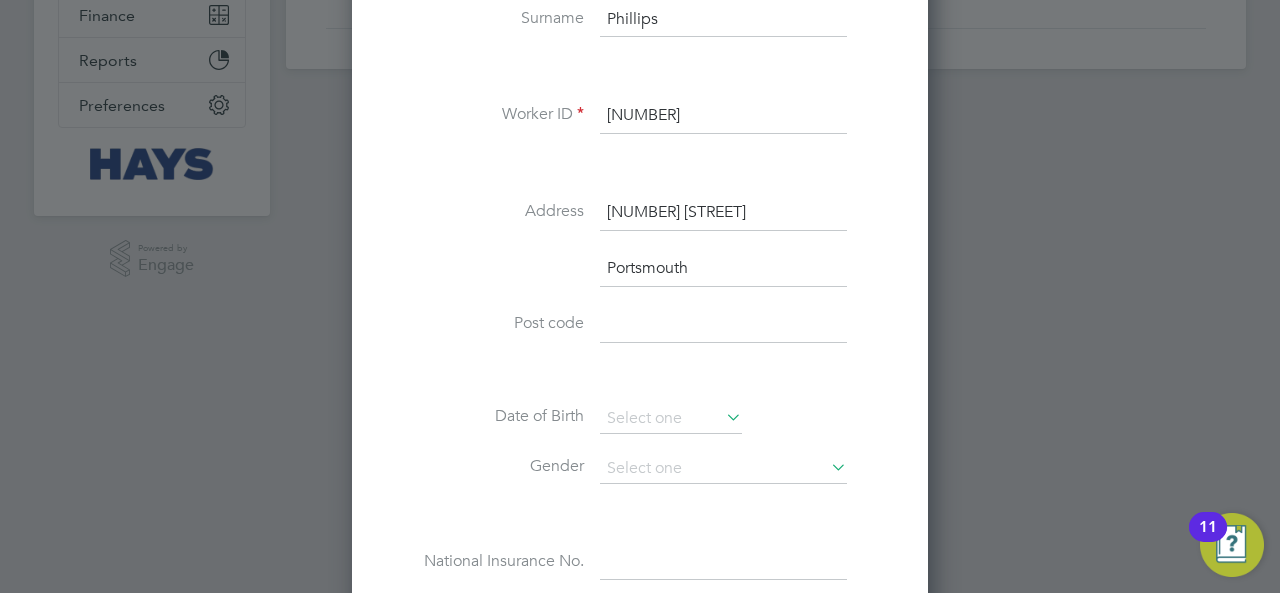 scroll, scrollTop: 10, scrollLeft: 10, axis: both 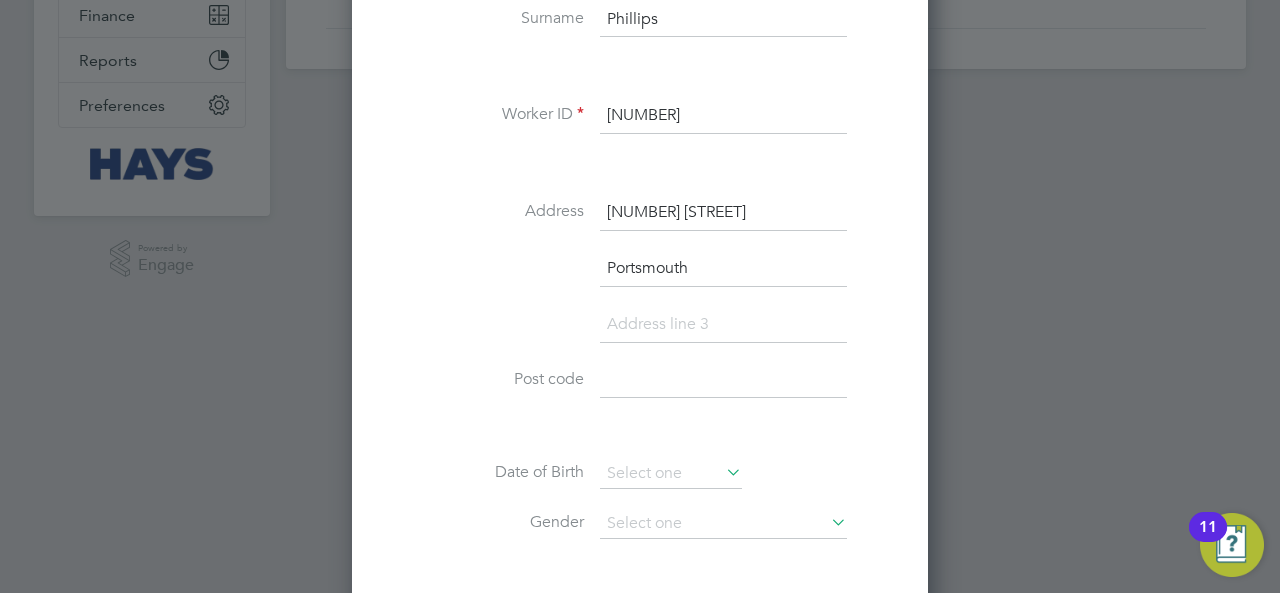 type on "[CITY]" 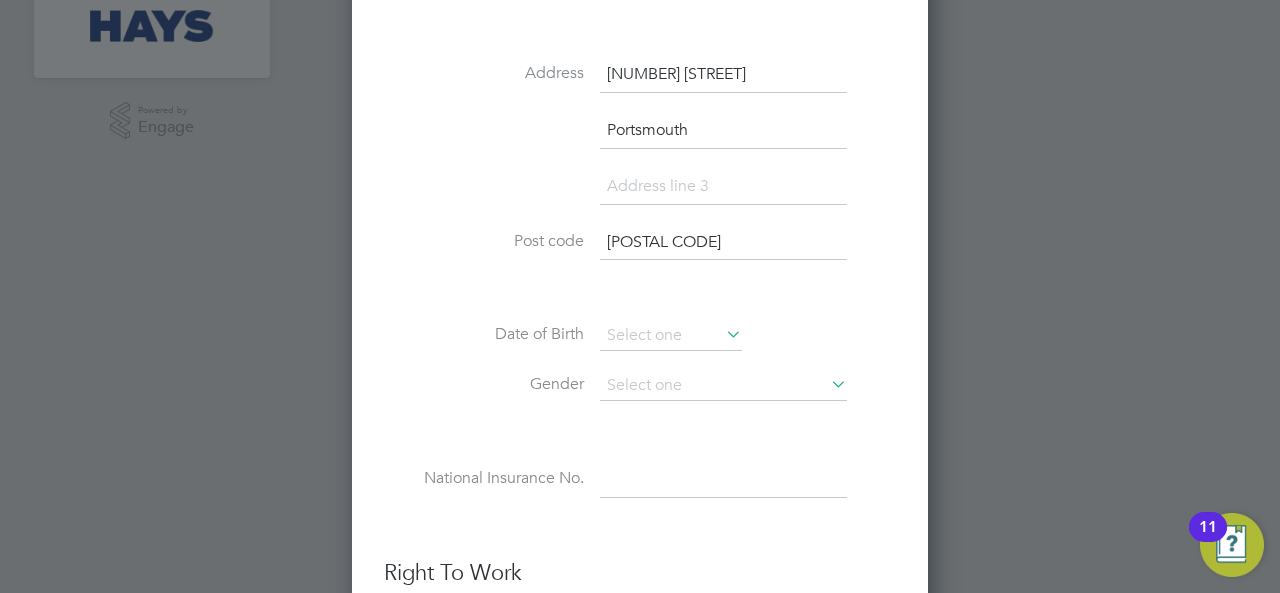 scroll, scrollTop: 833, scrollLeft: 0, axis: vertical 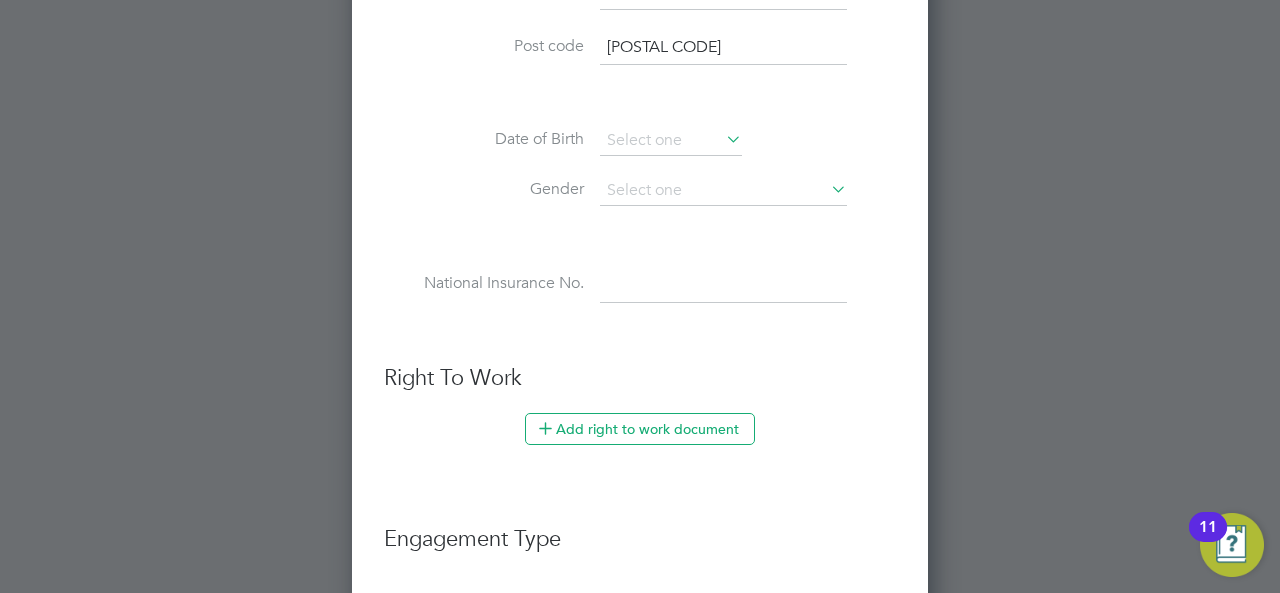 type on "[POSTAL_CODE]" 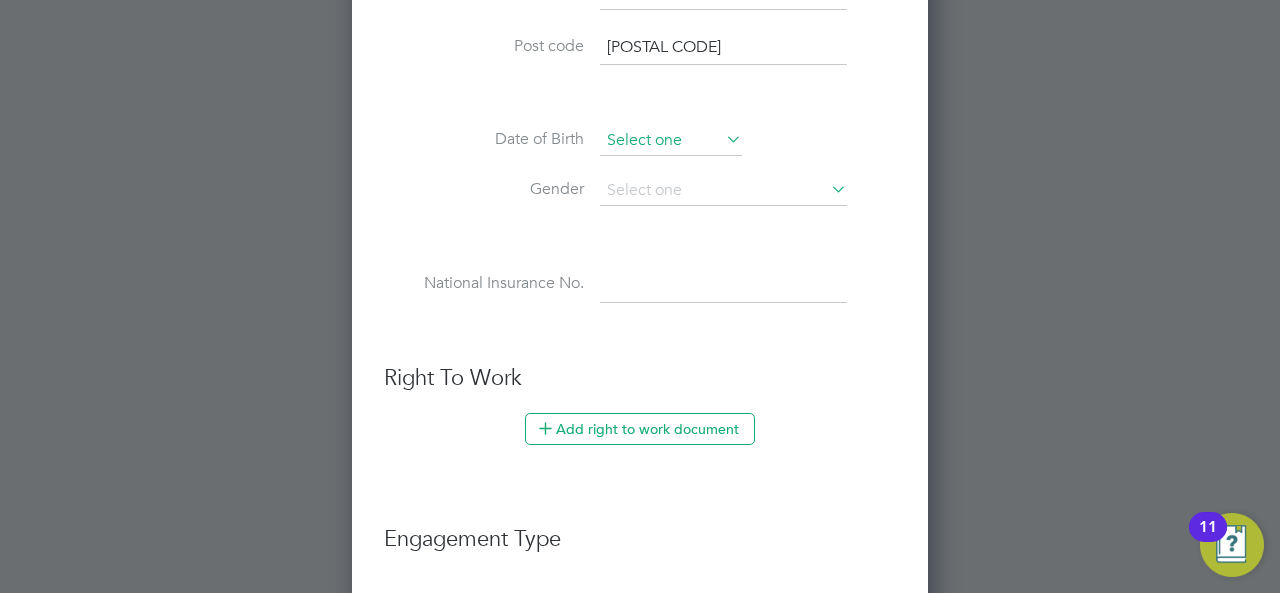 click at bounding box center (671, 141) 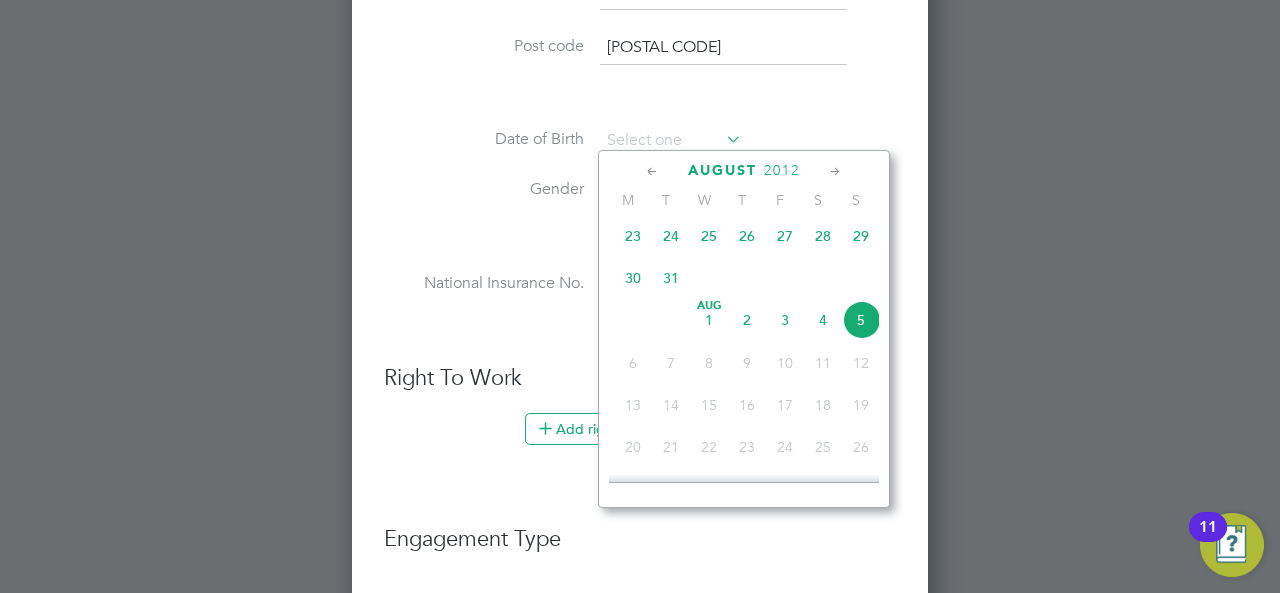 click on "2012" 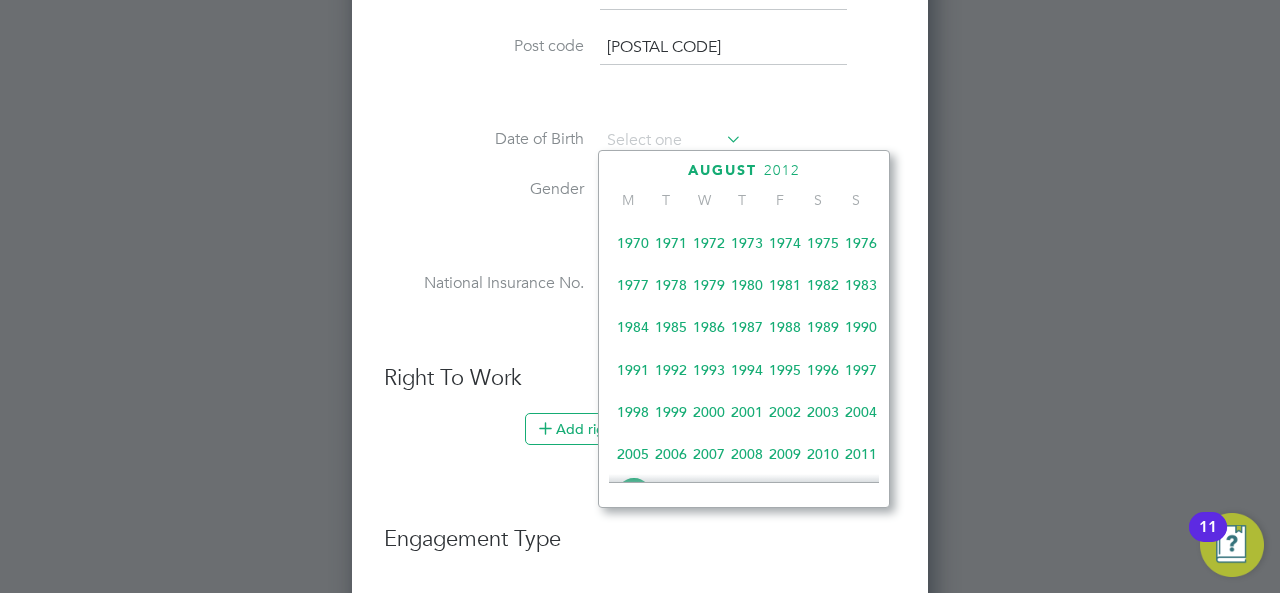 scroll, scrollTop: 356, scrollLeft: 0, axis: vertical 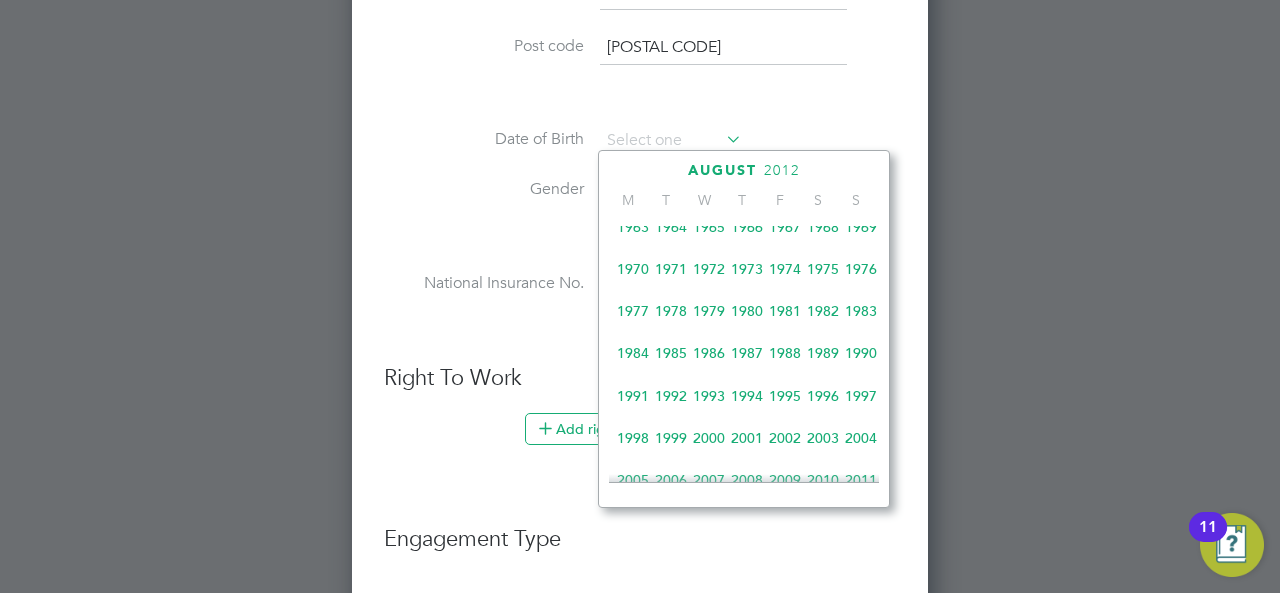 click on "1977" 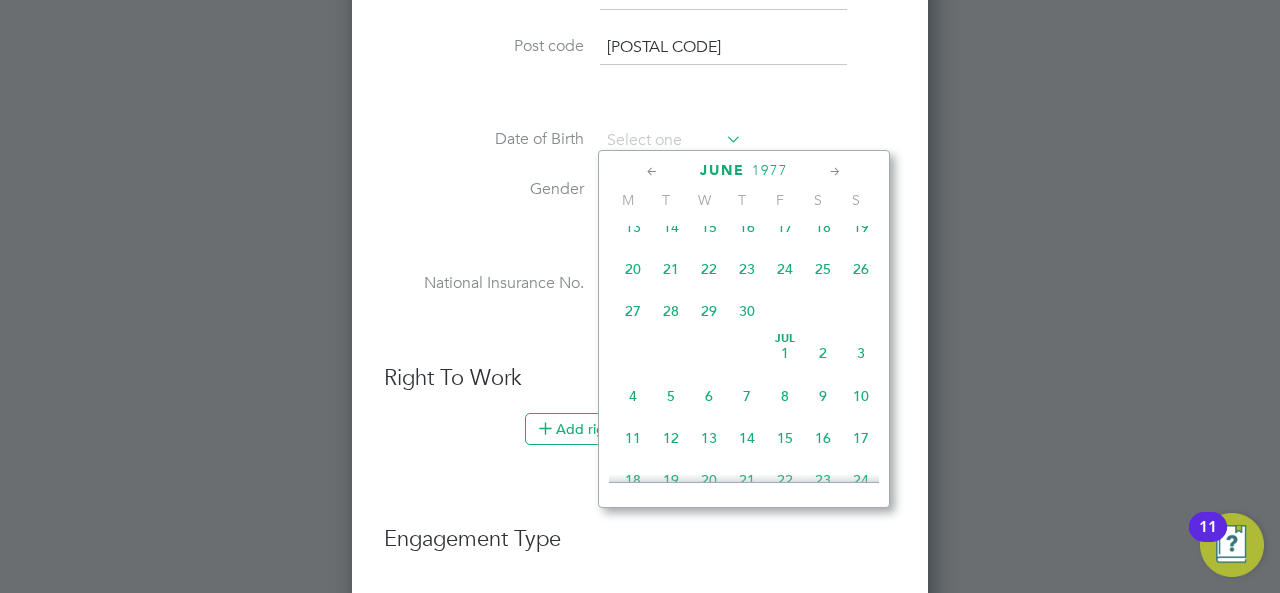 click on "6" 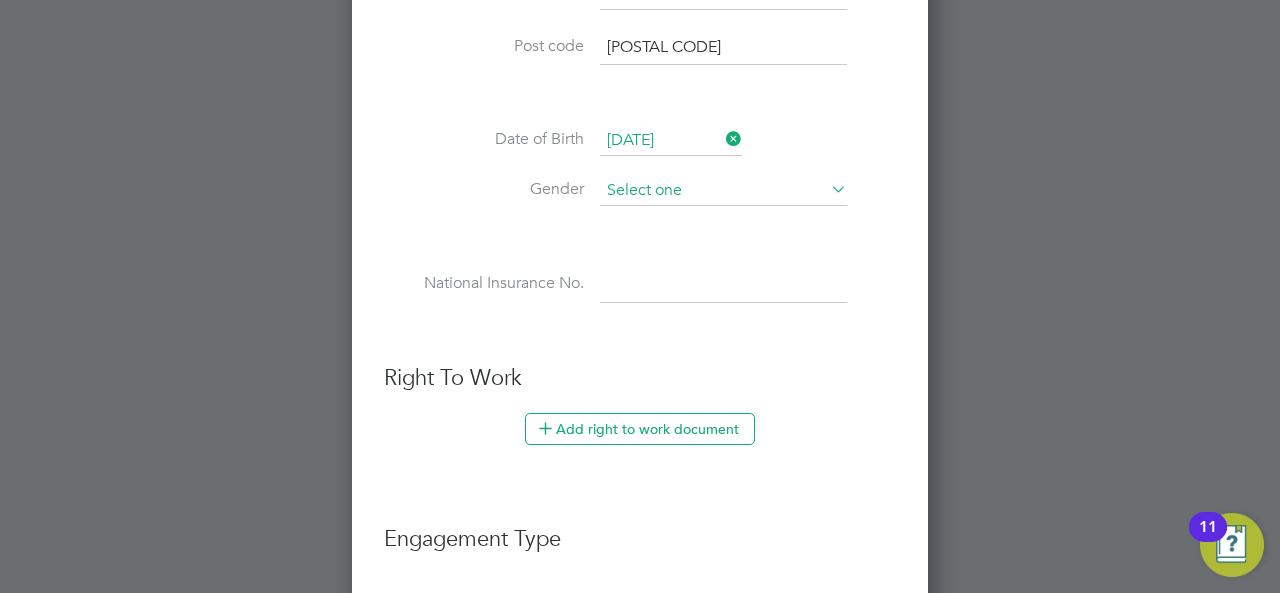 click at bounding box center (723, 191) 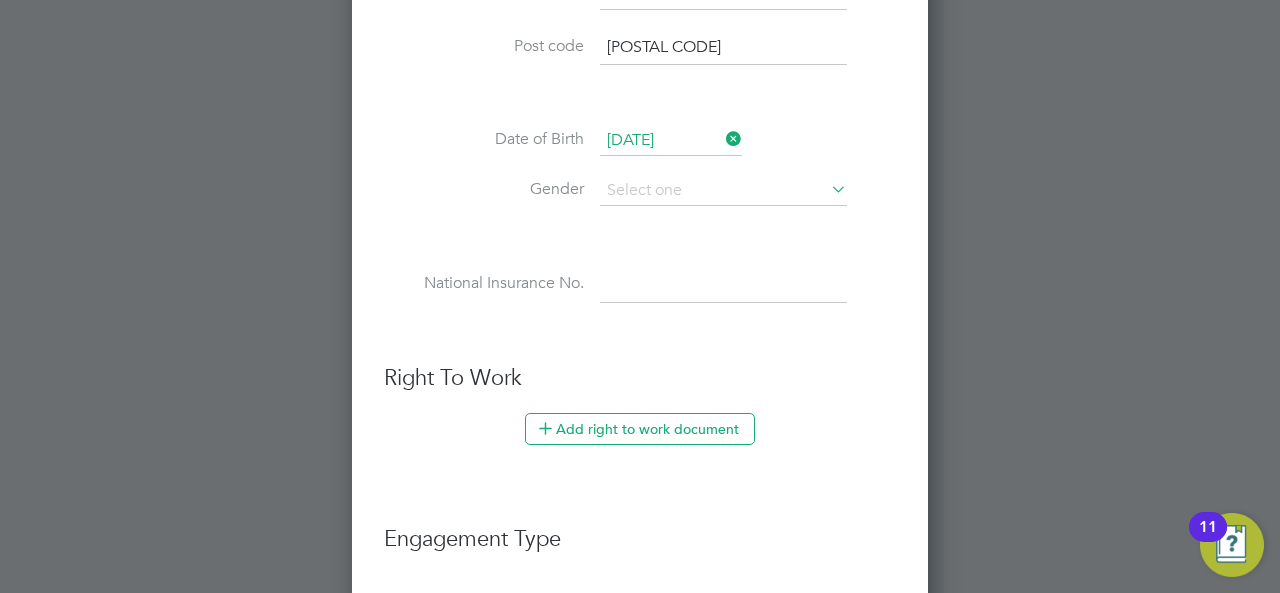 click on "Male" 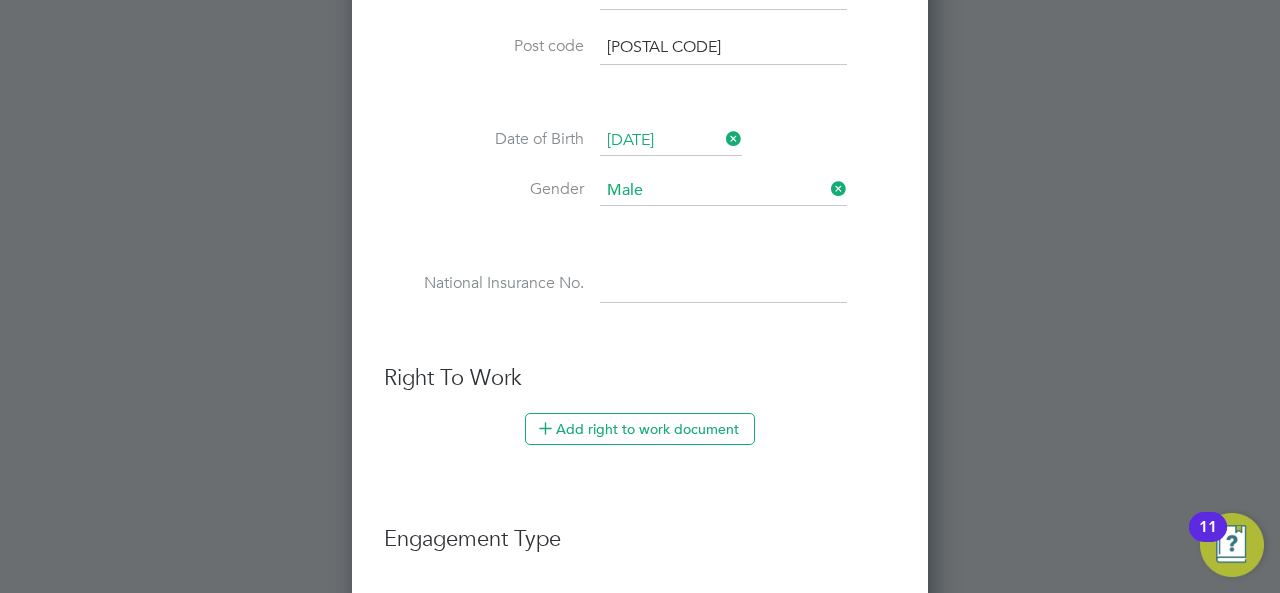 paste on "[PASSPORT]" 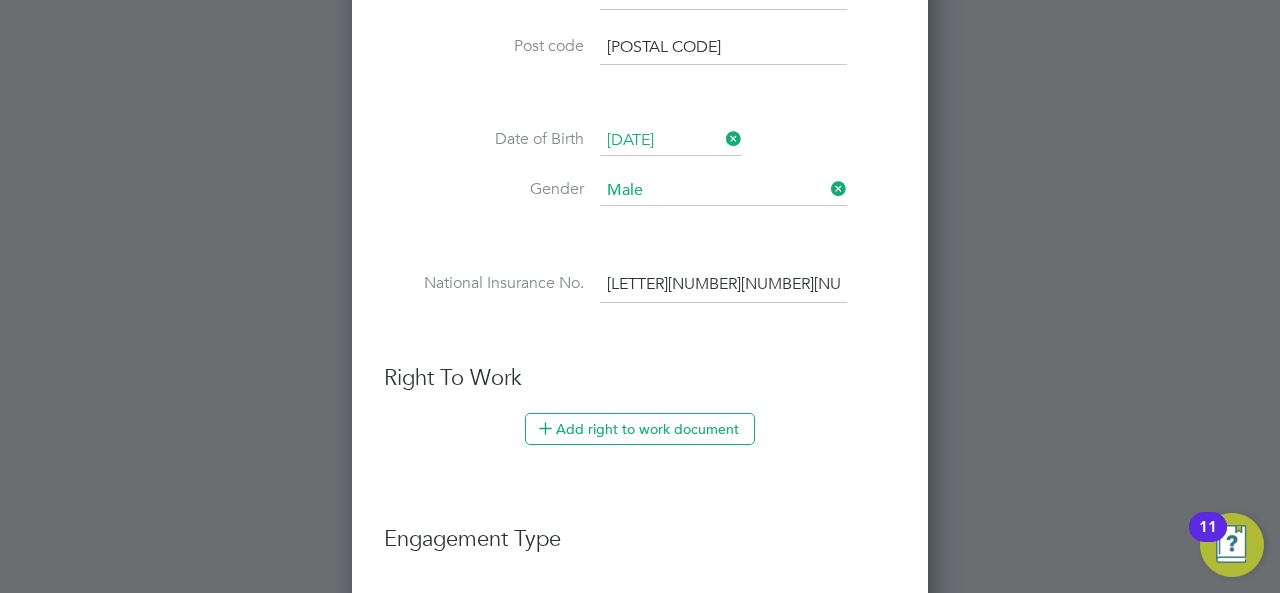 type on "JT 10 89 34 C" 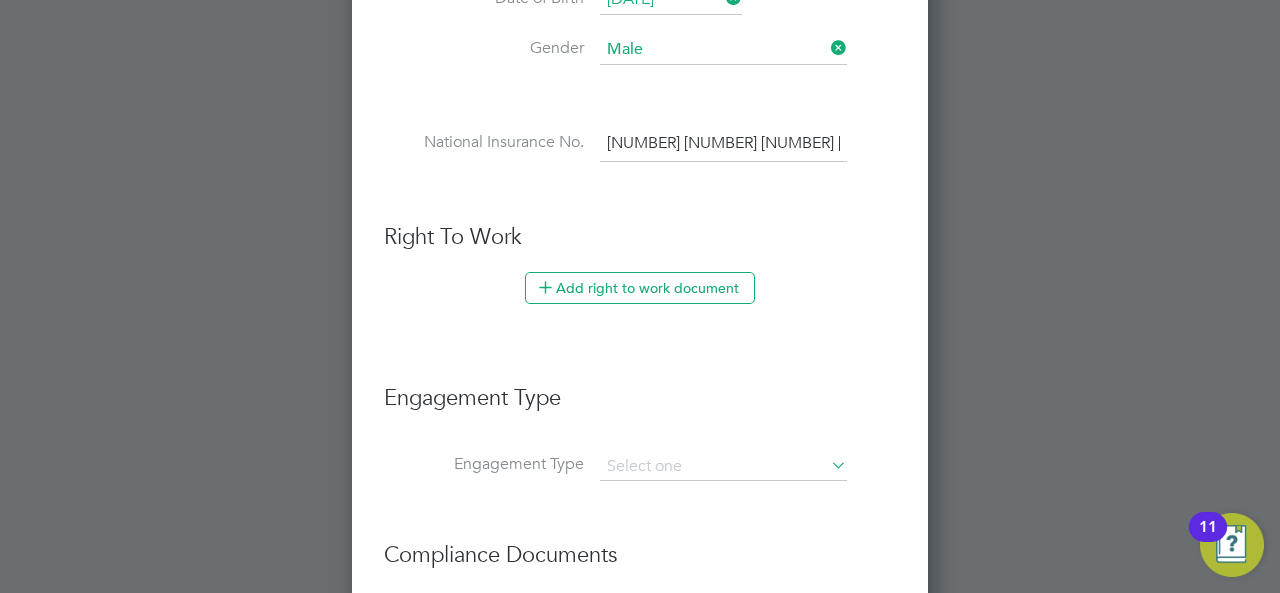 scroll, scrollTop: 1000, scrollLeft: 0, axis: vertical 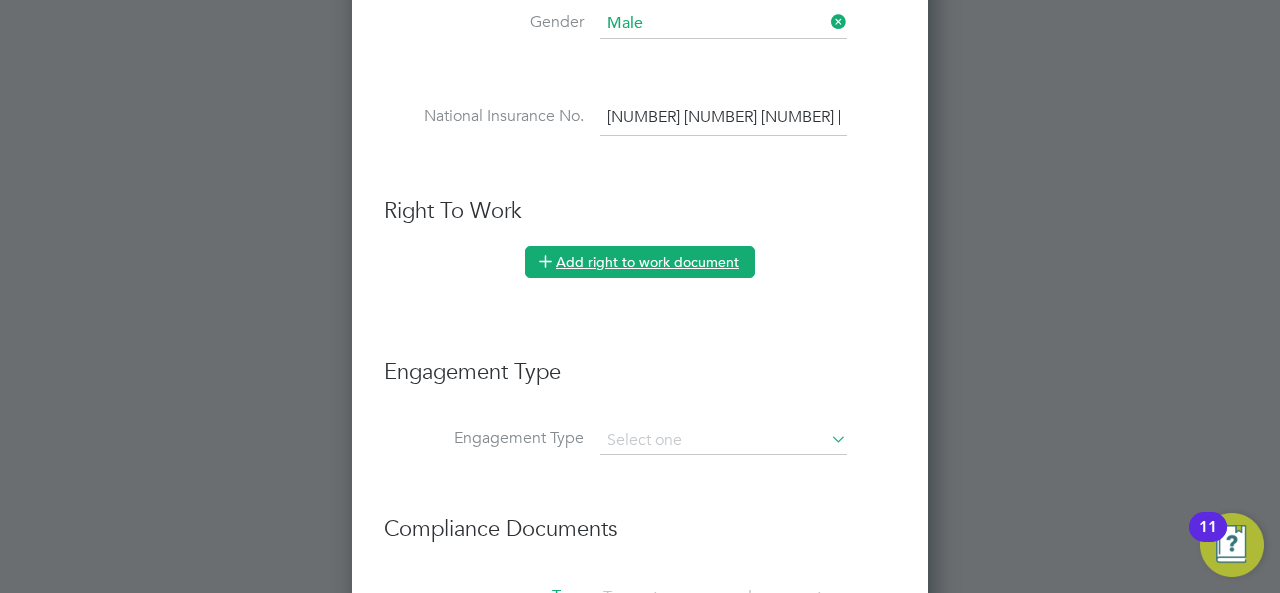 click on "Add right to work document" at bounding box center (640, 262) 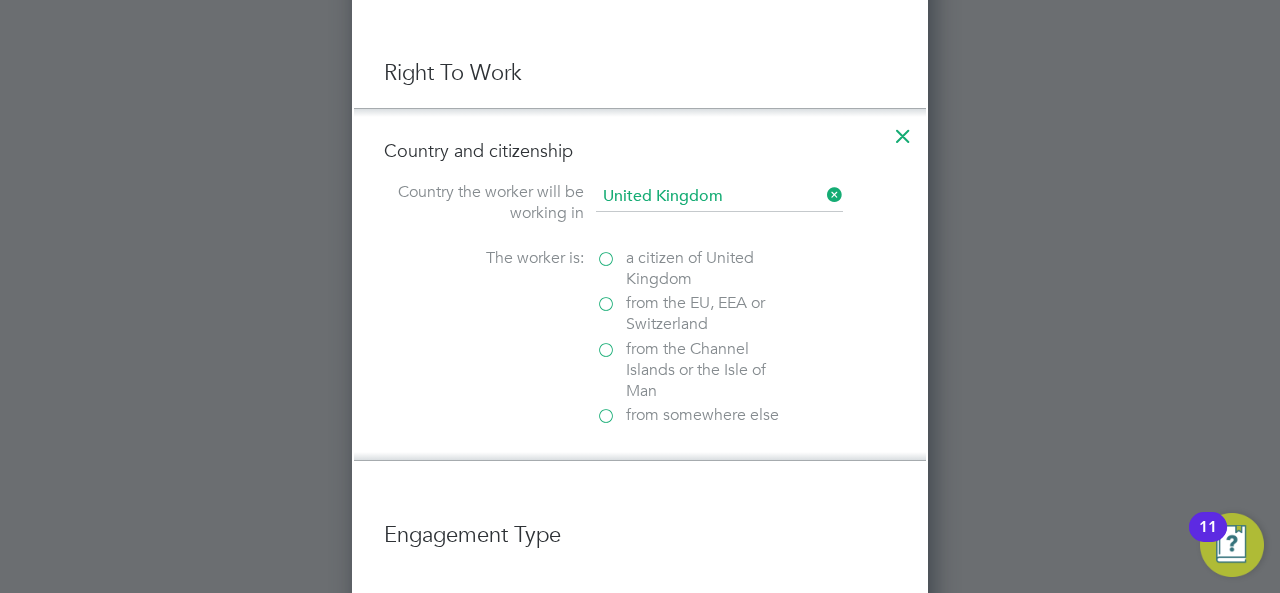 scroll, scrollTop: 1166, scrollLeft: 0, axis: vertical 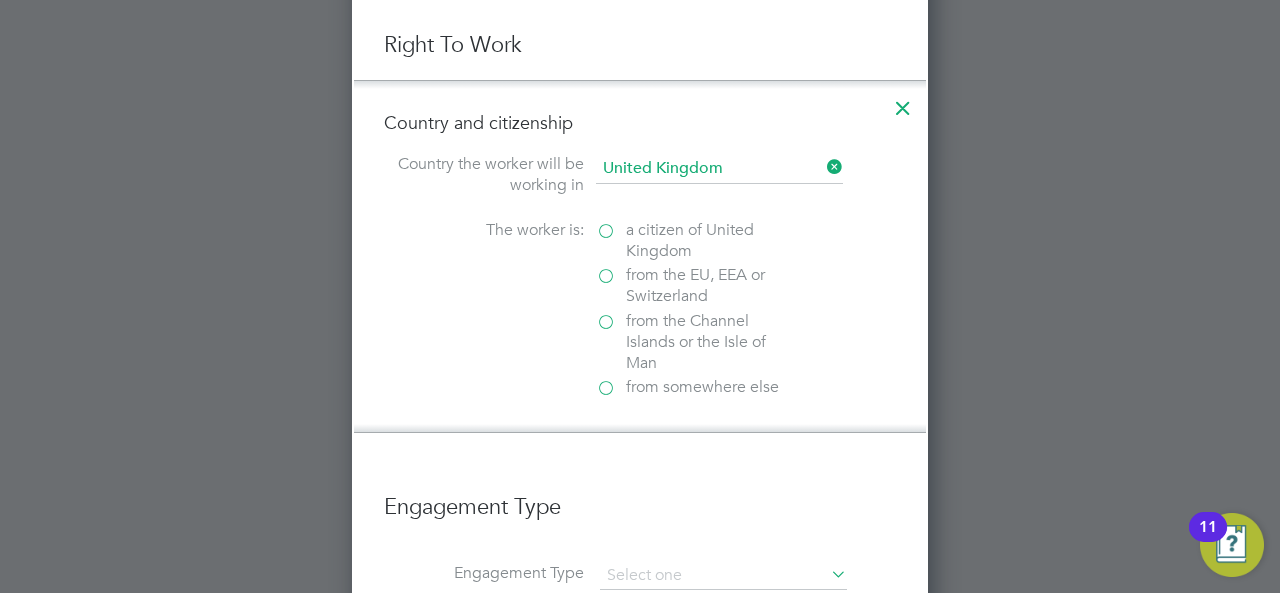 click on "a citizen of United Kingdom" at bounding box center [696, 241] 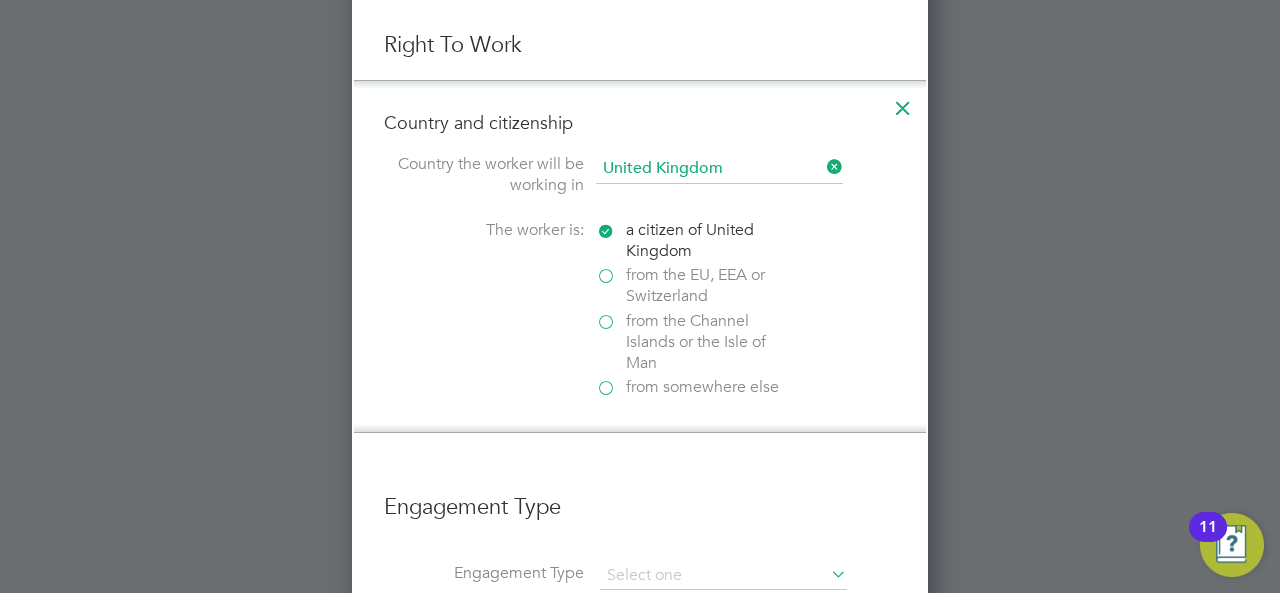 scroll, scrollTop: 10, scrollLeft: 10, axis: both 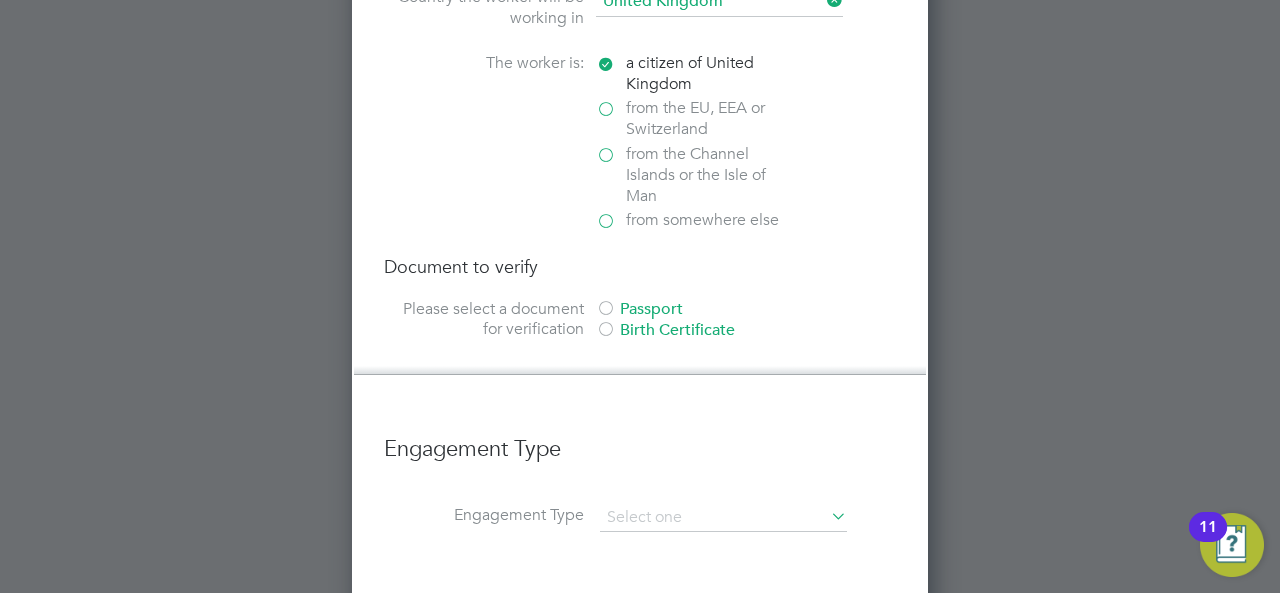 click at bounding box center (606, 310) 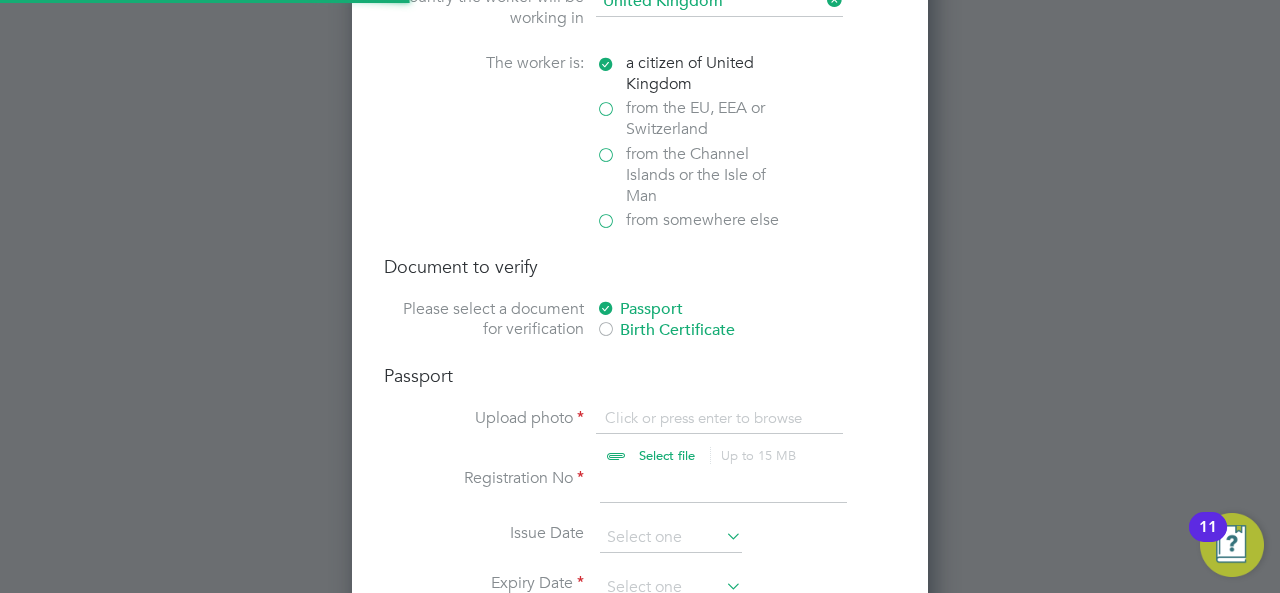 scroll, scrollTop: 9, scrollLeft: 10, axis: both 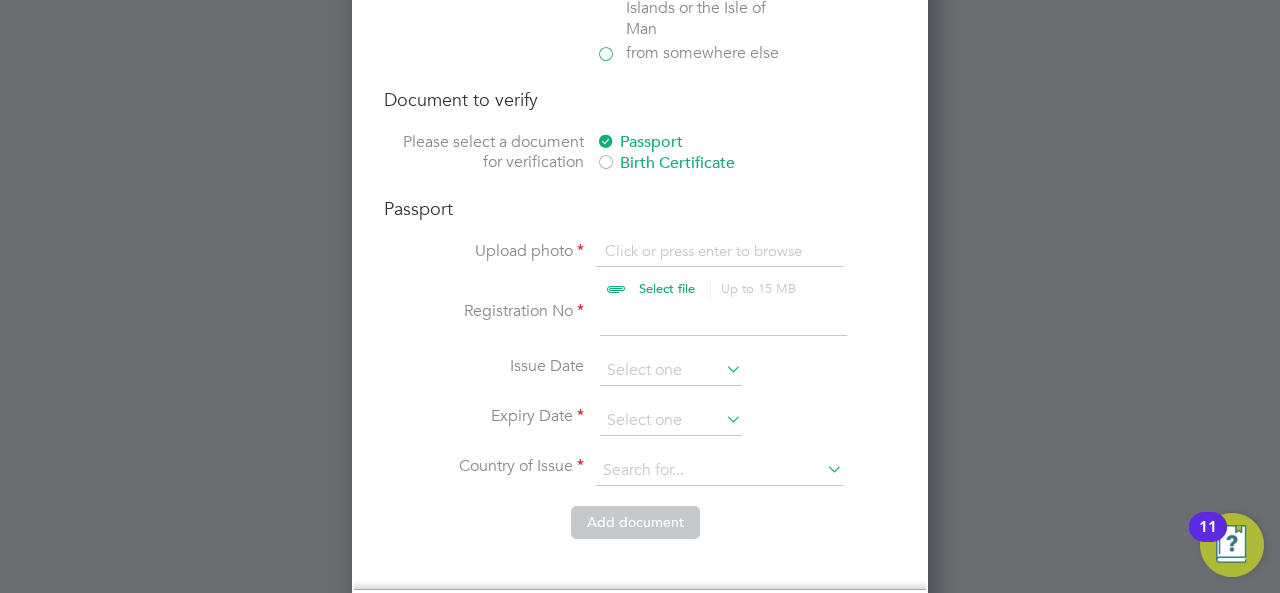 click at bounding box center (686, 271) 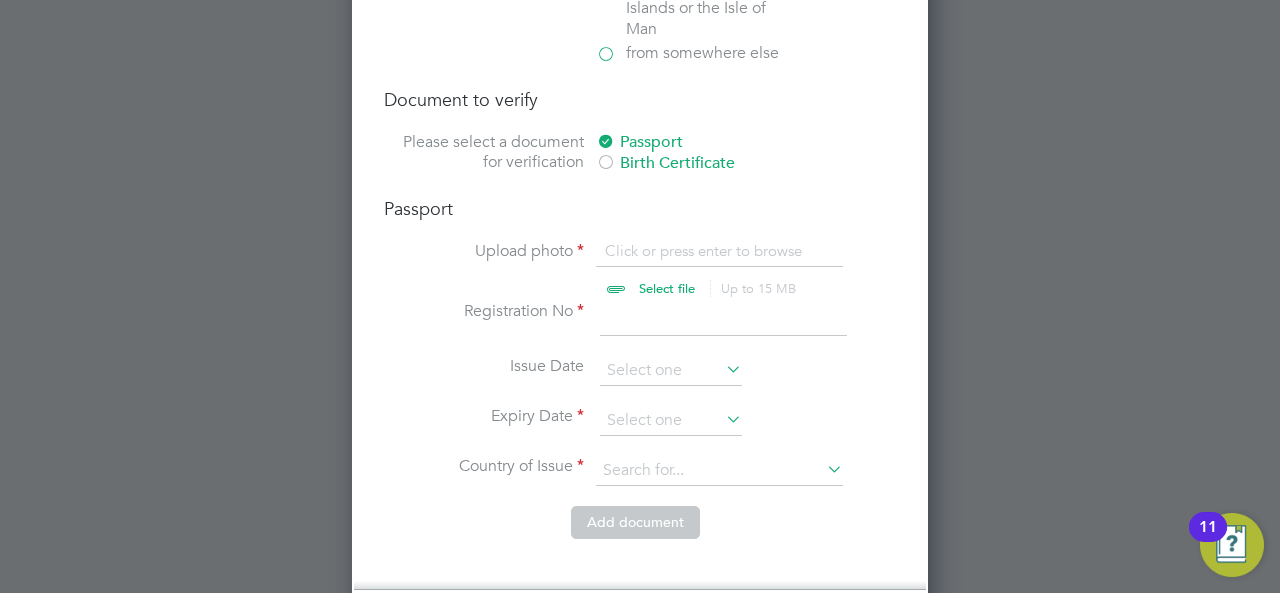 type on "C:\fakepath\Danny Phillips TrustID 2.pdf" 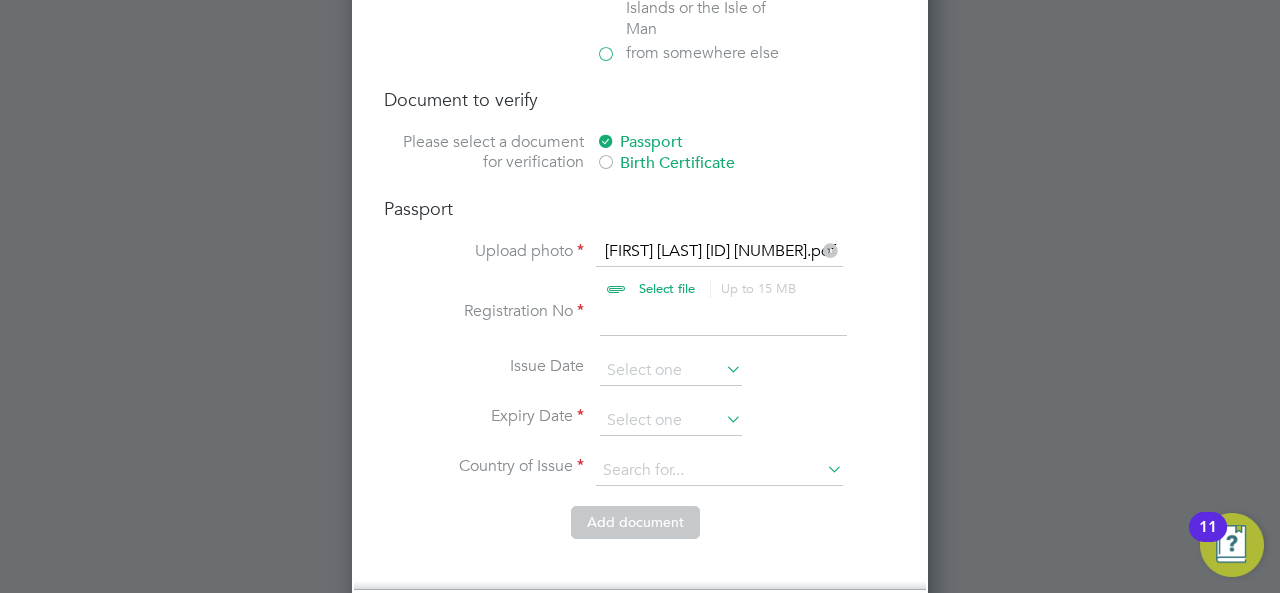 click at bounding box center [723, 319] 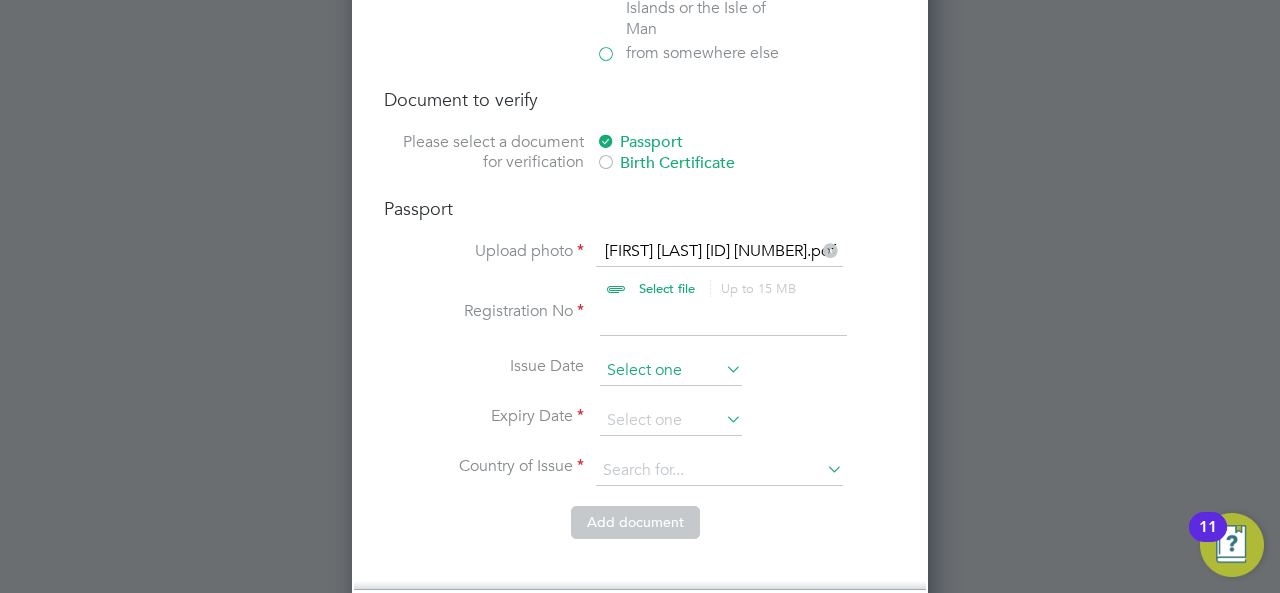 type on "1" 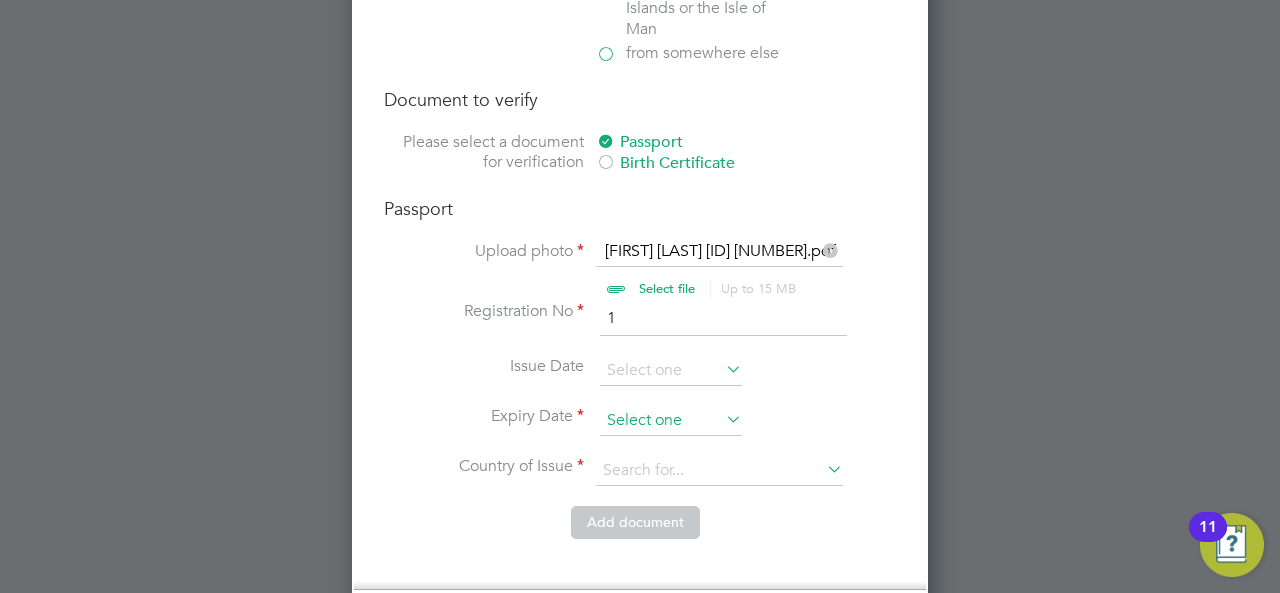 click at bounding box center [671, 421] 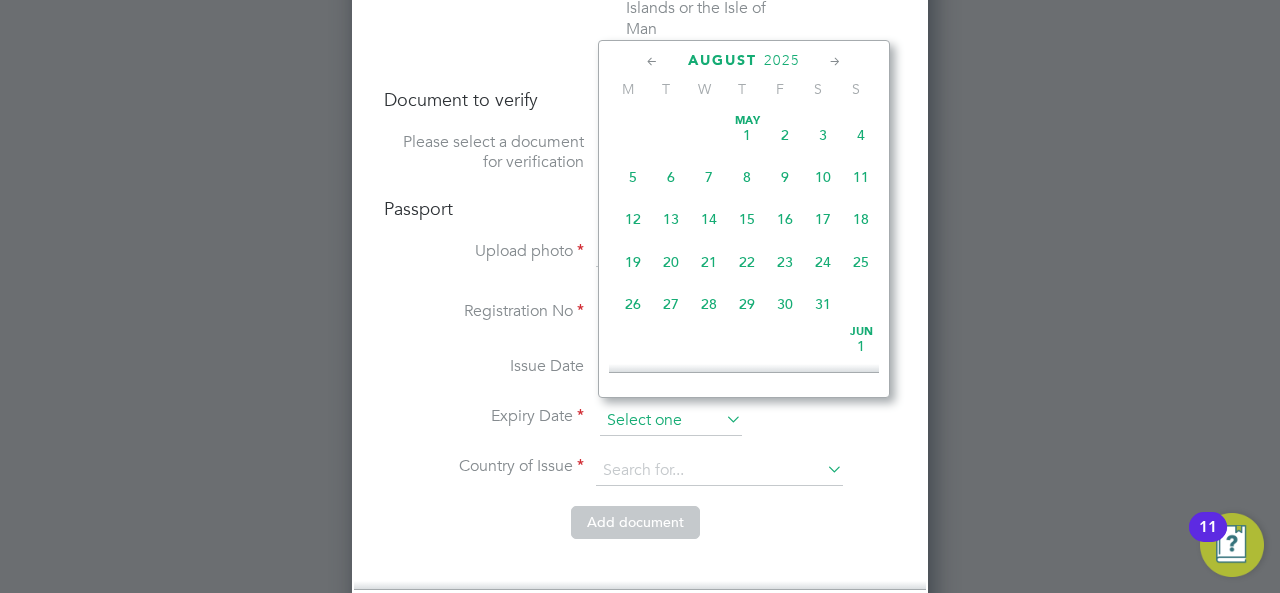 scroll, scrollTop: 644, scrollLeft: 0, axis: vertical 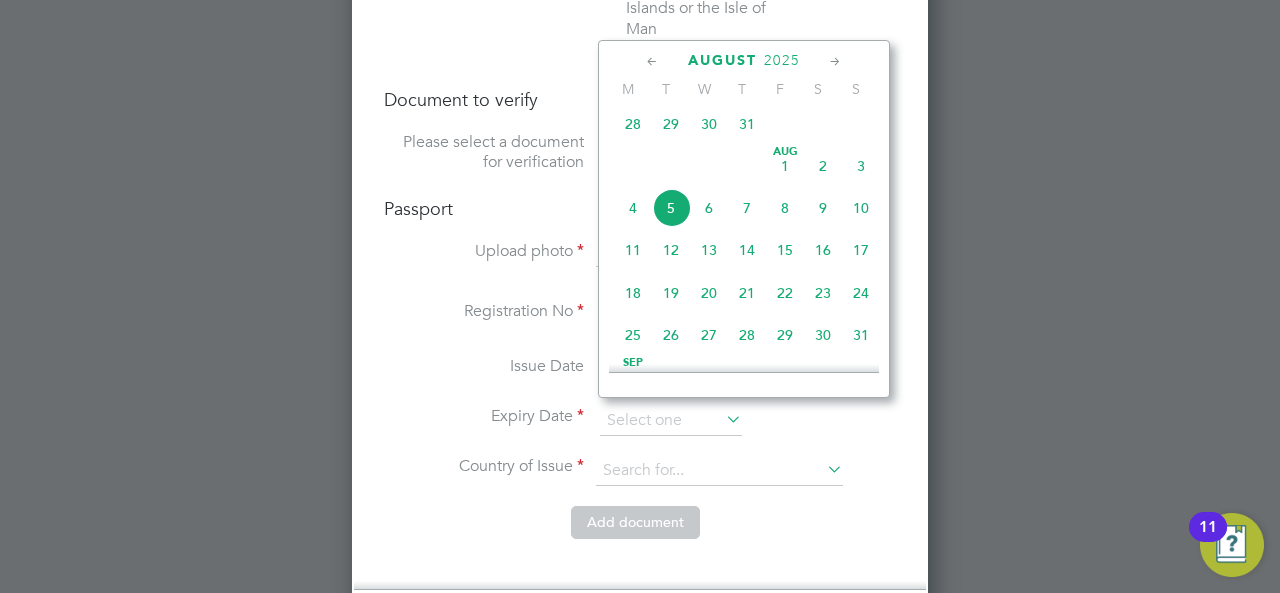 click 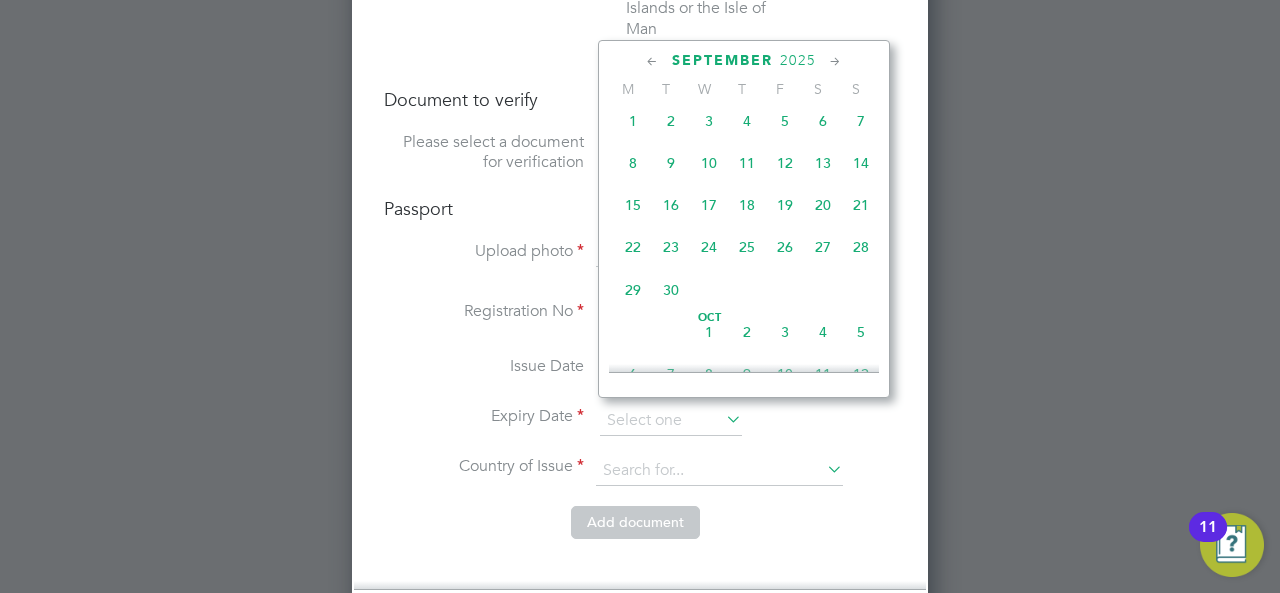 click 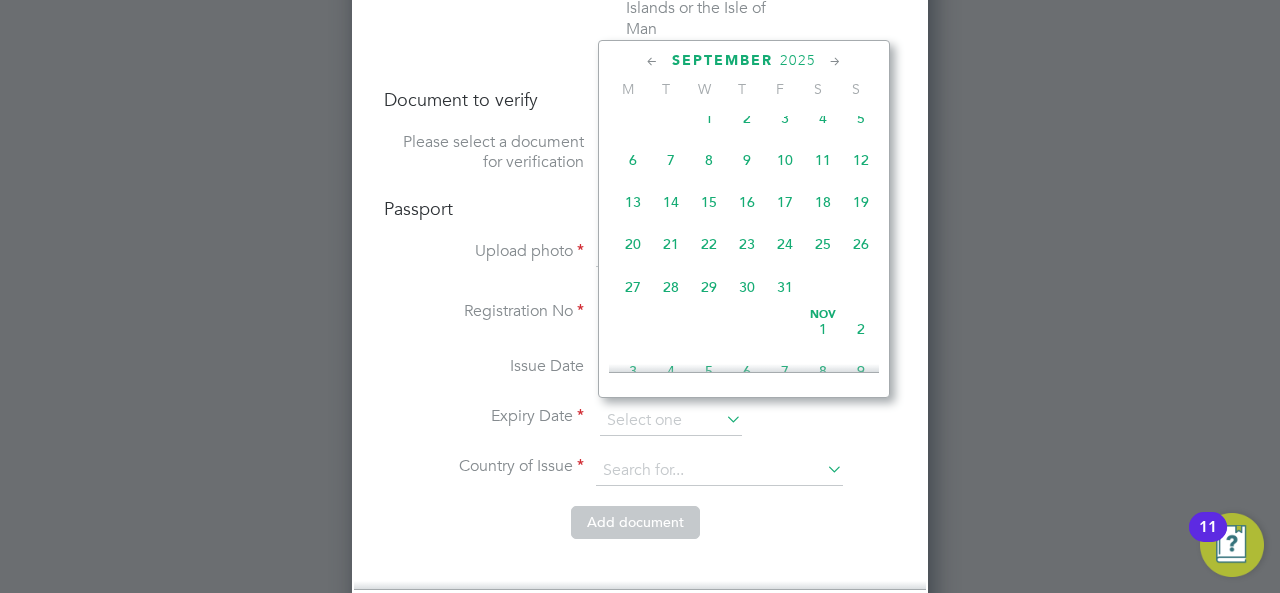click 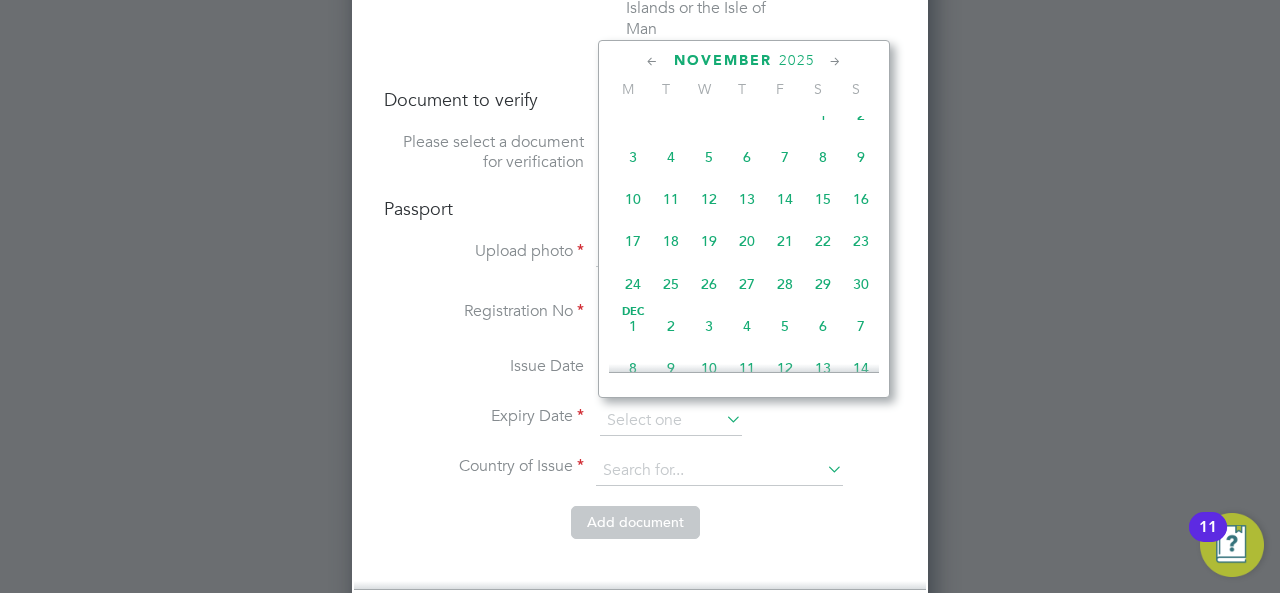 click 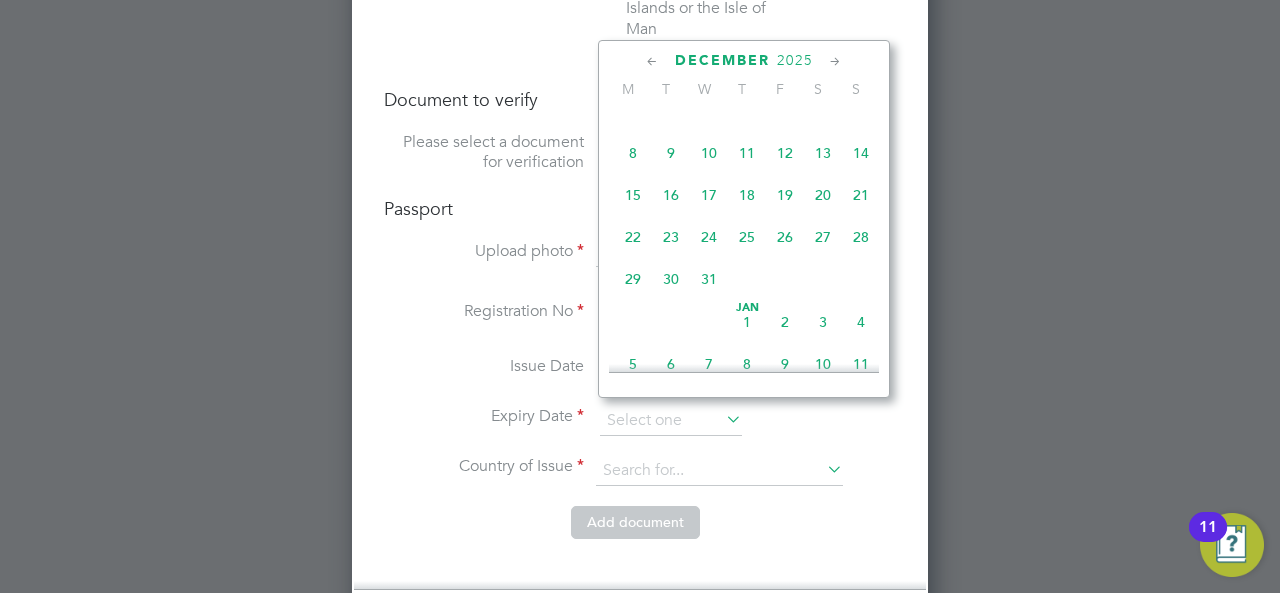click 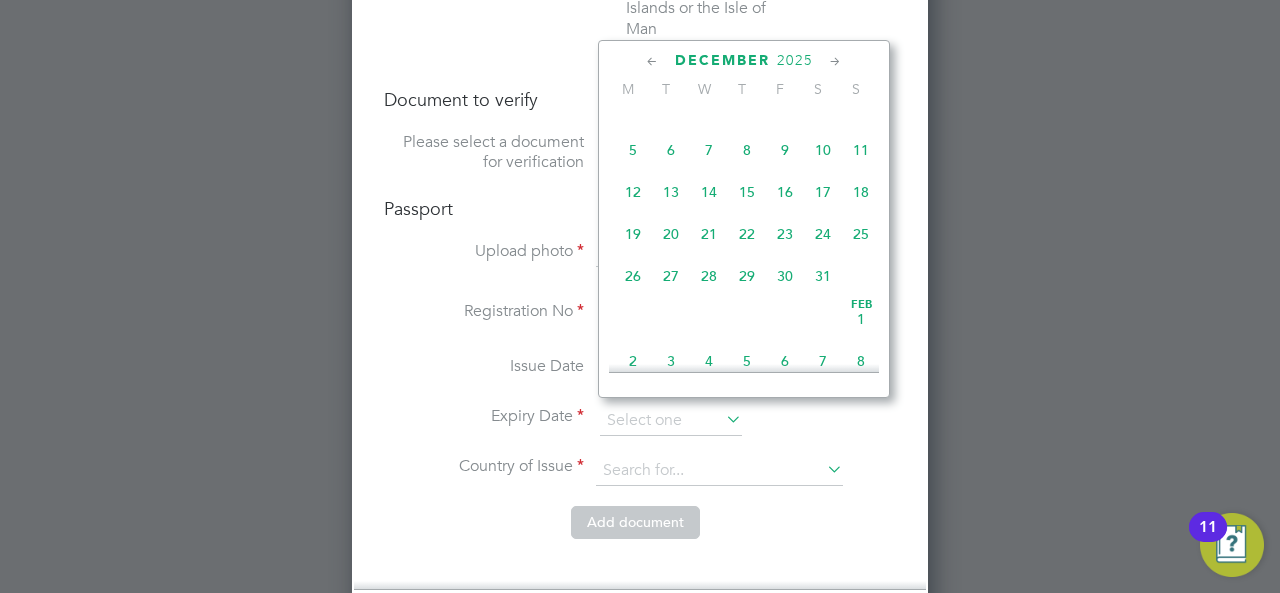 click 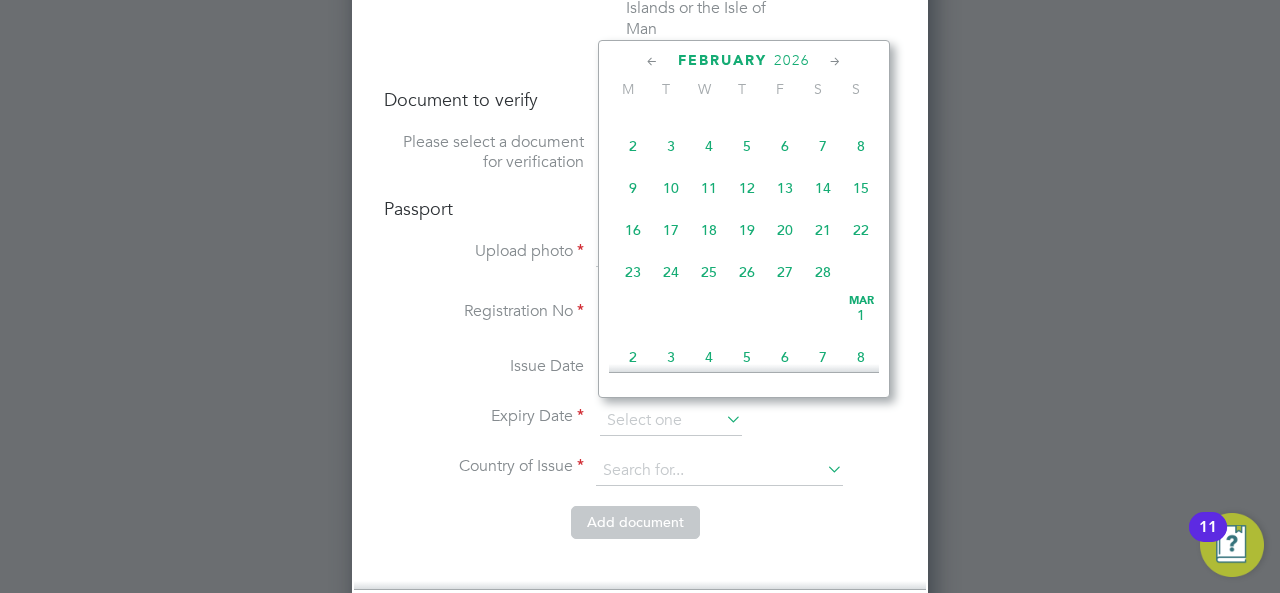 click 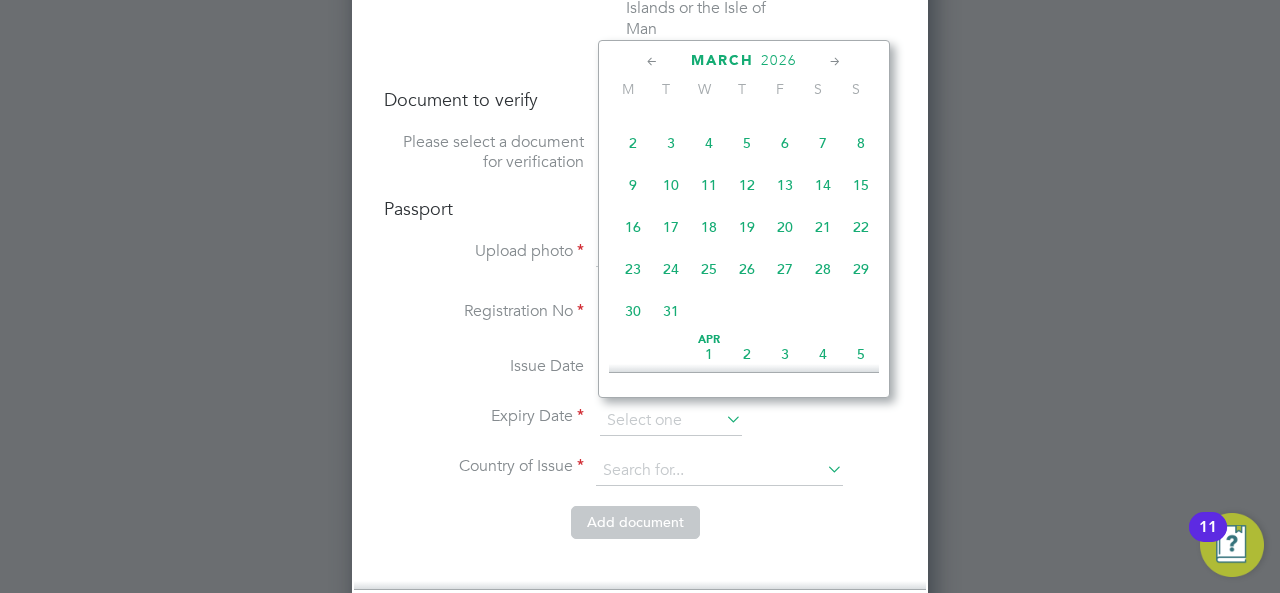 click 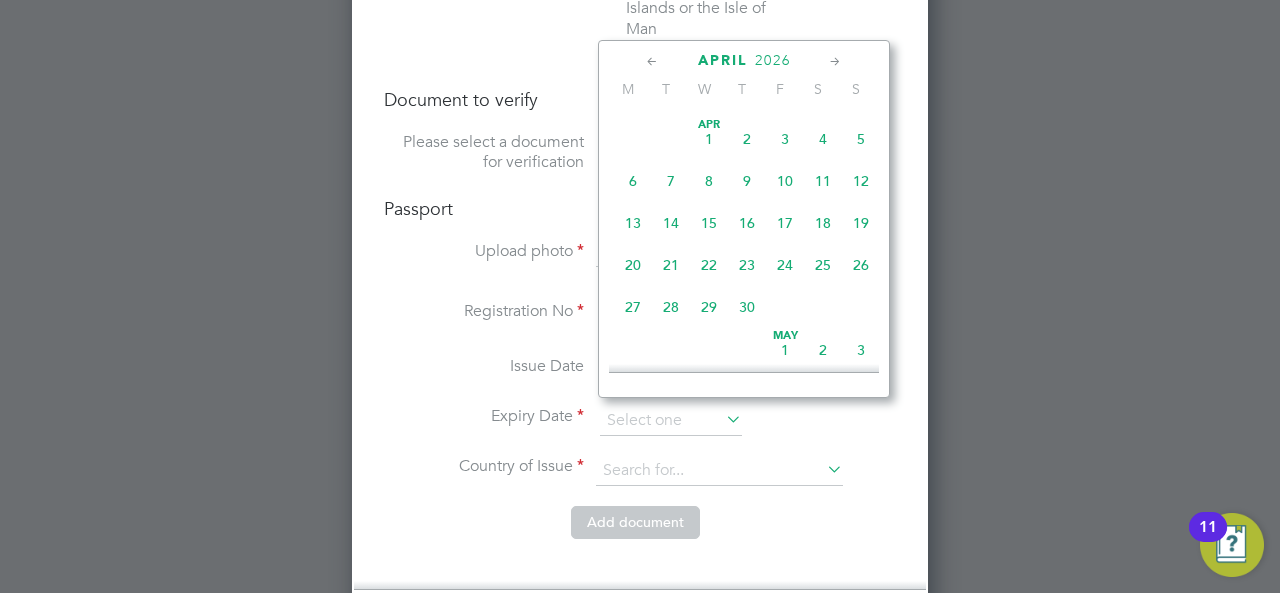 click 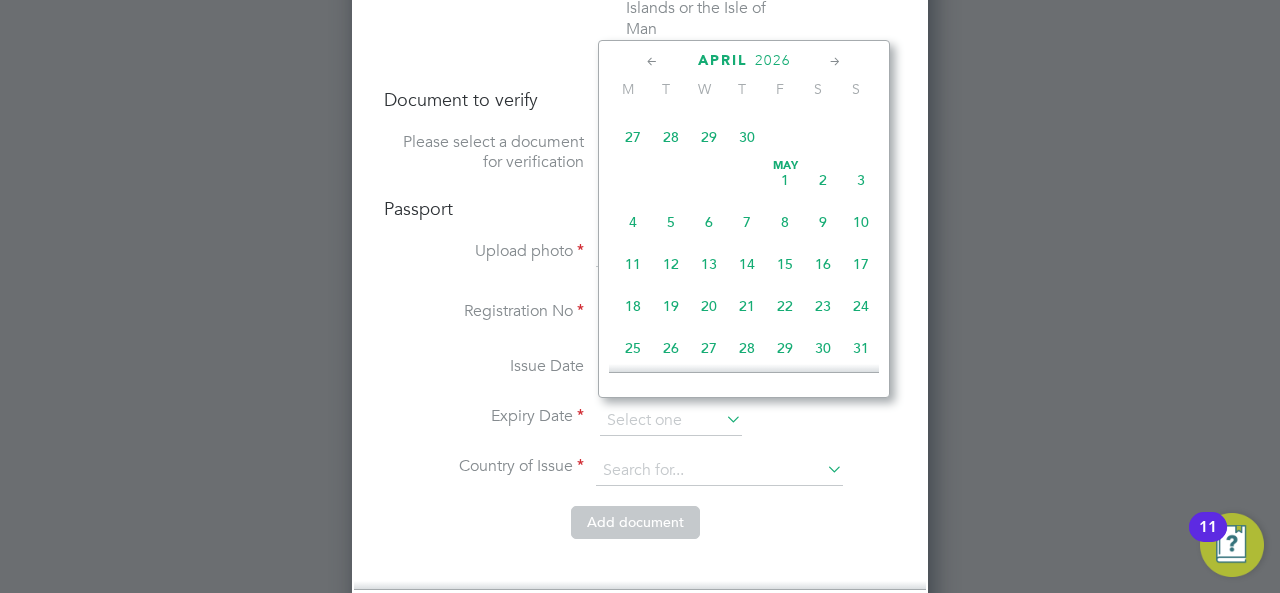 click 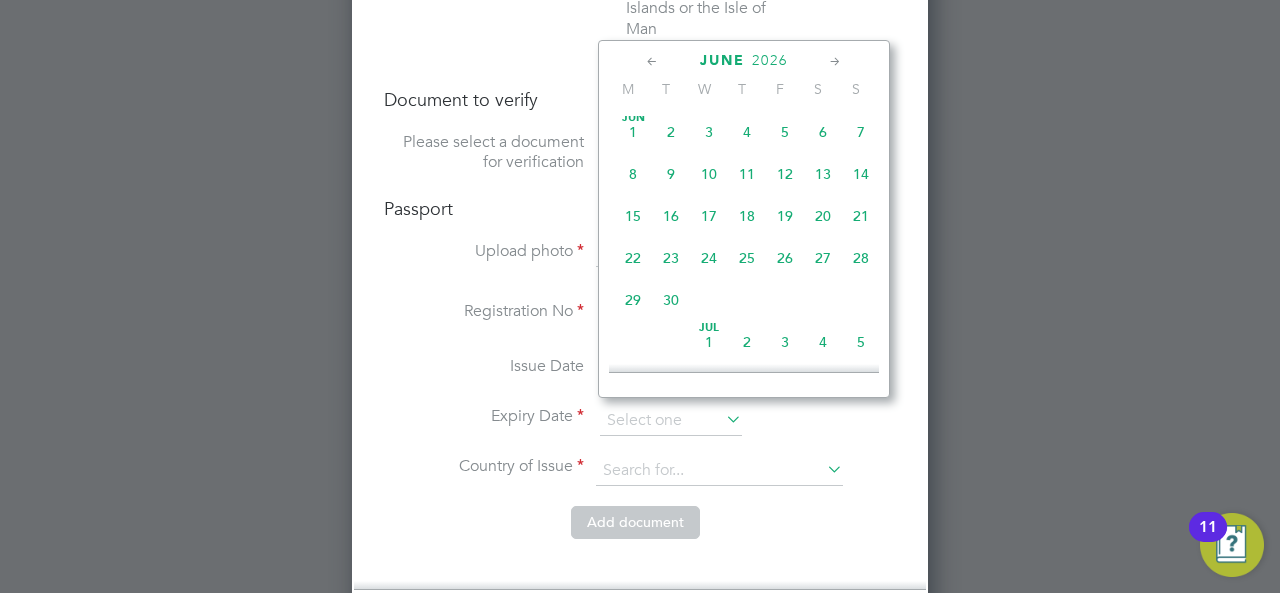 click 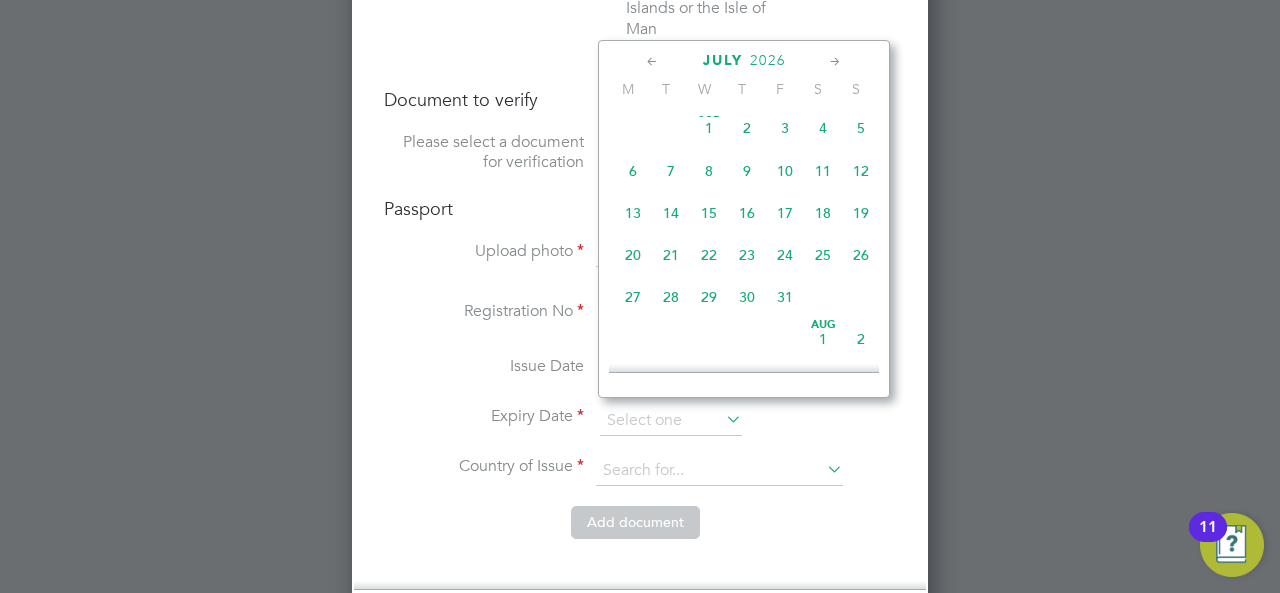 click 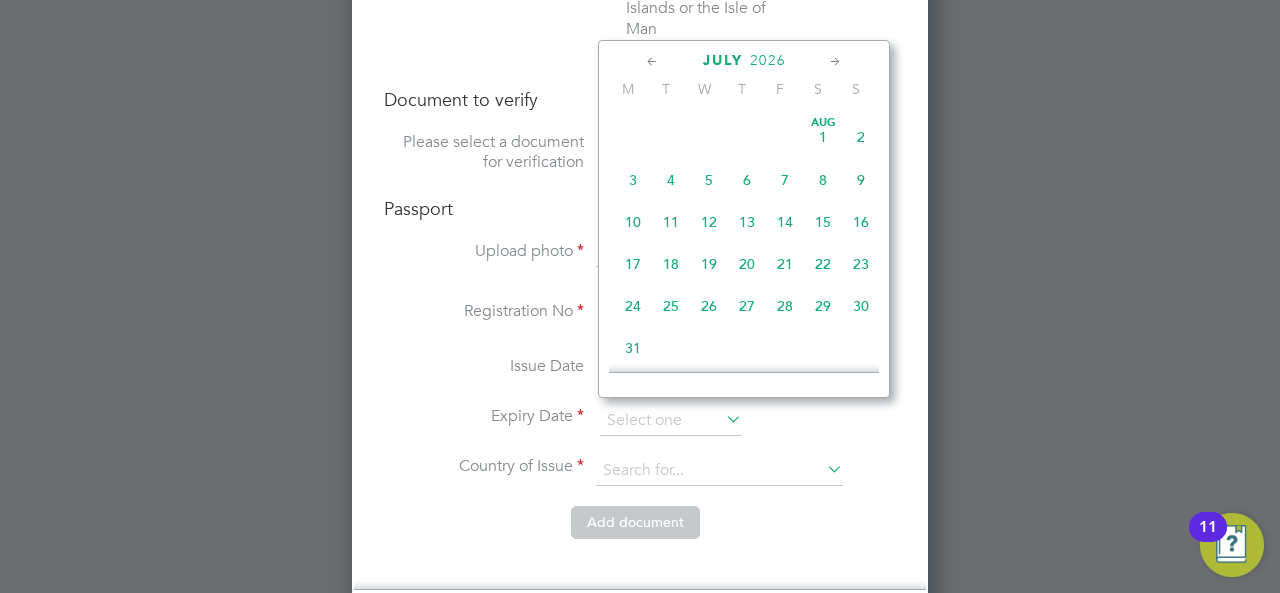 click 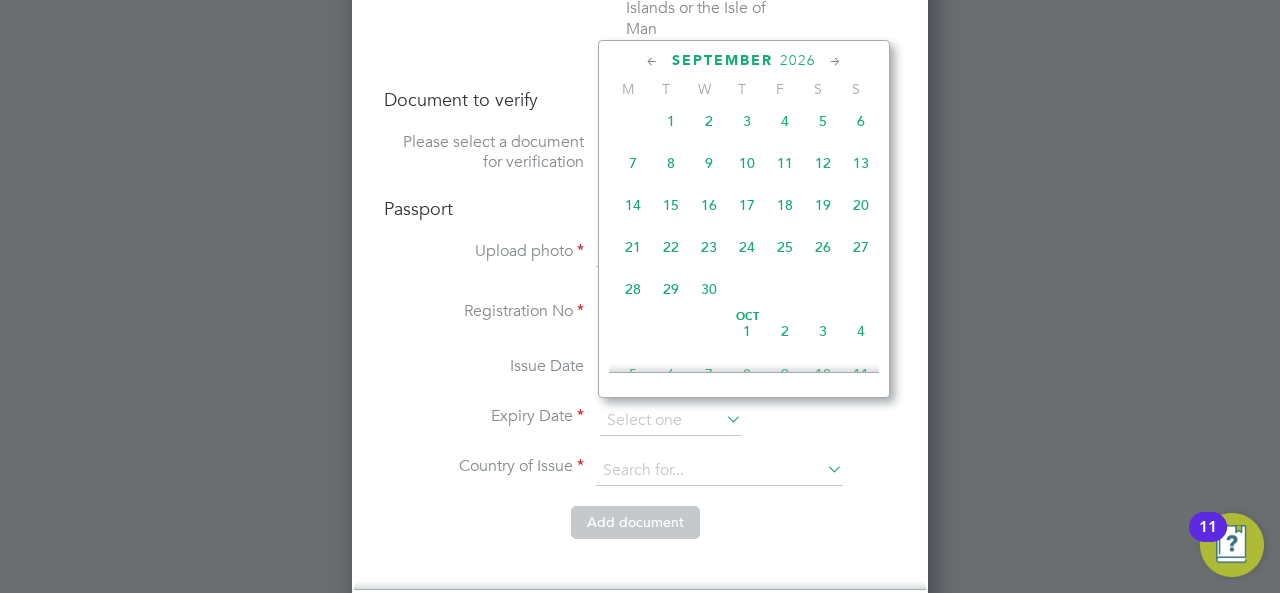 click 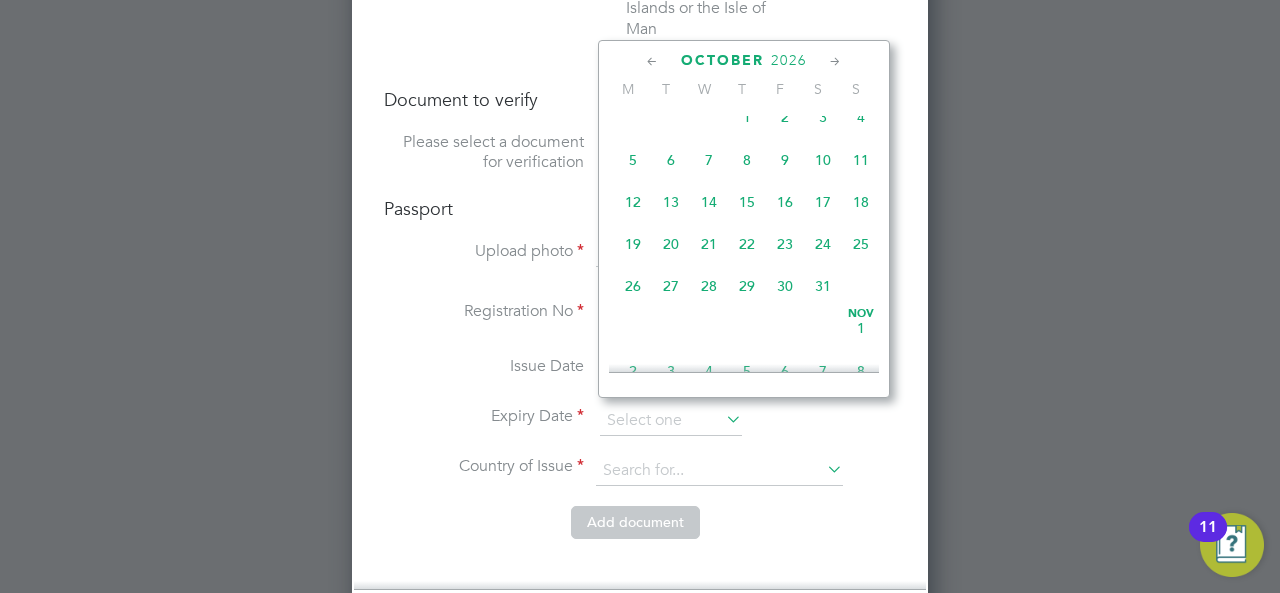 click 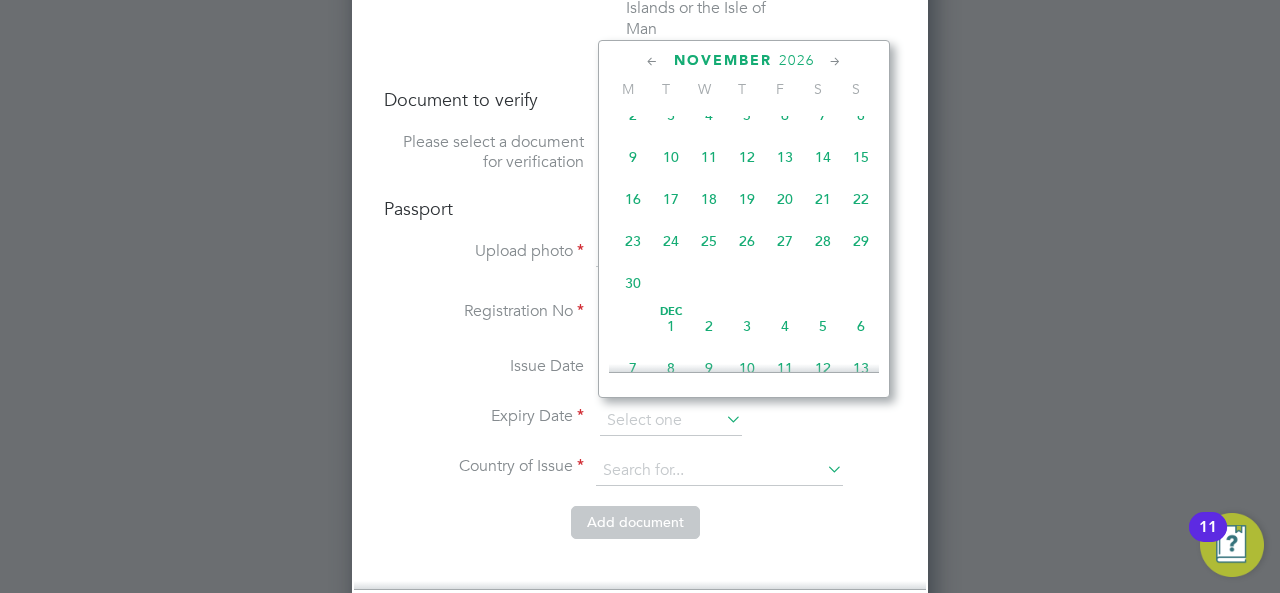 click 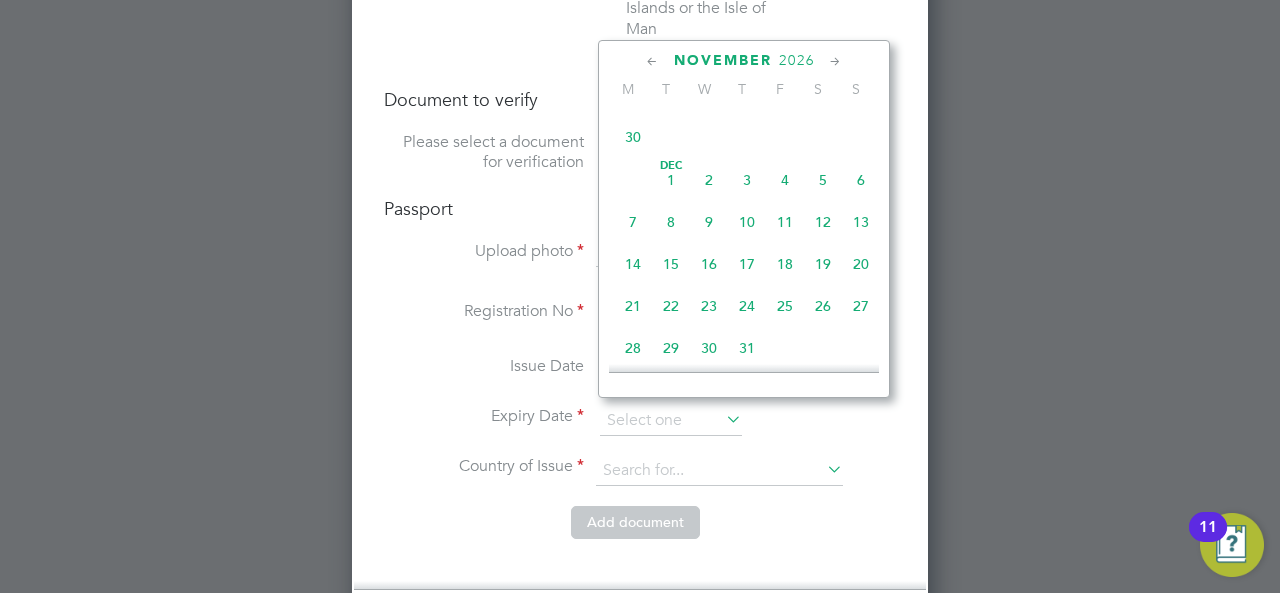 click 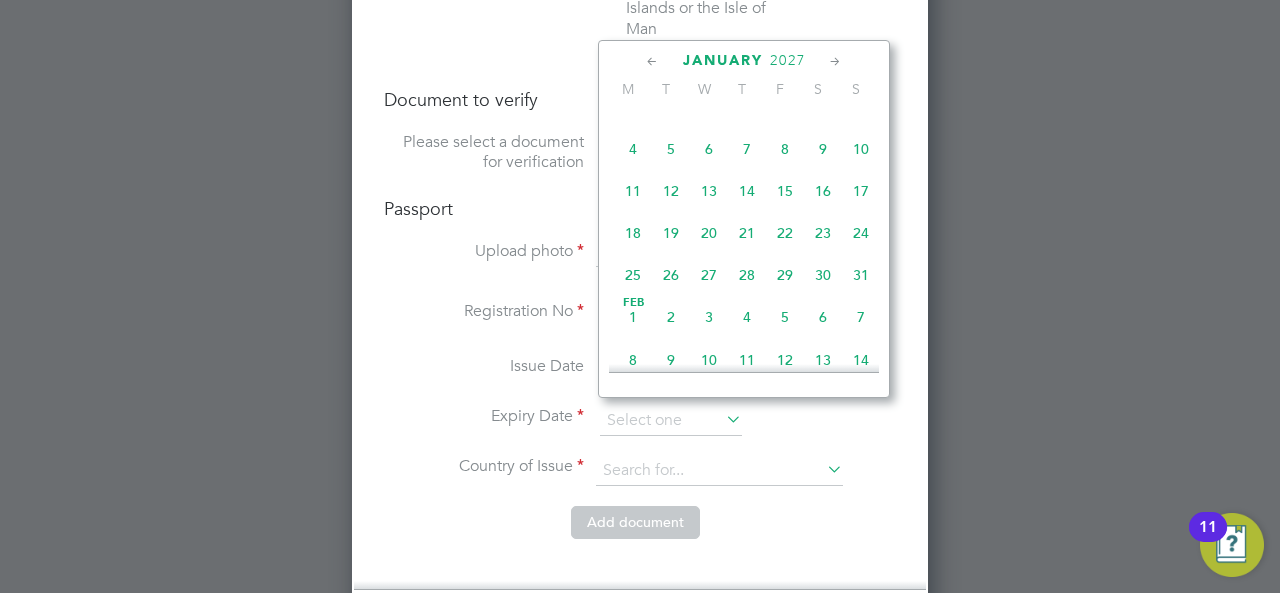 click 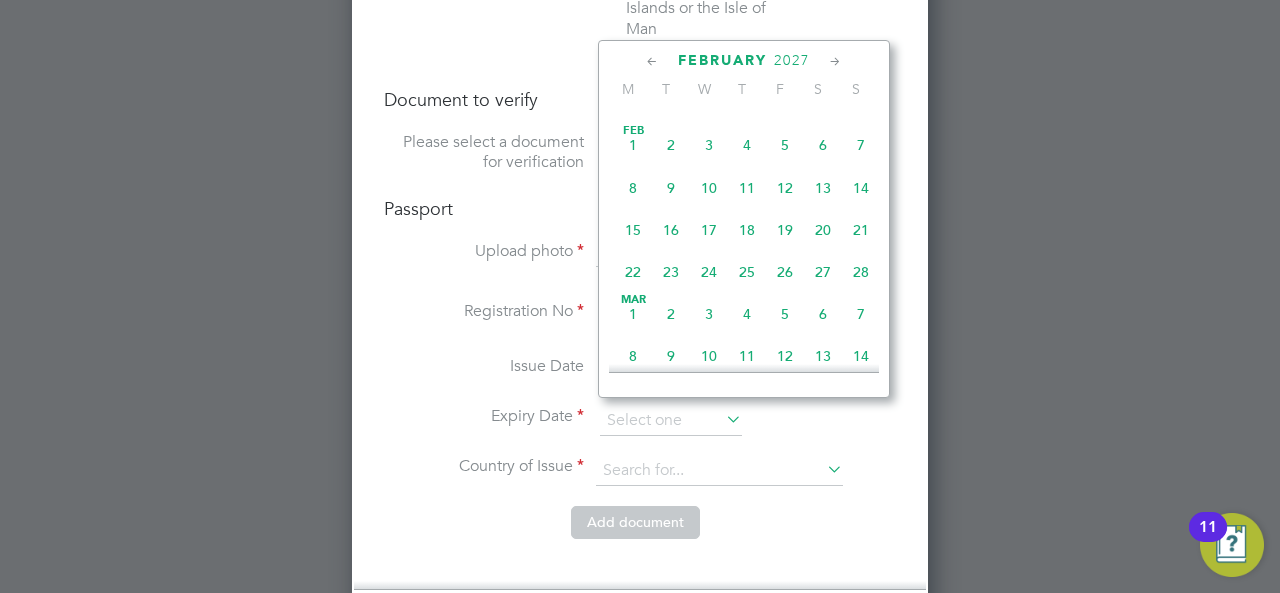 click 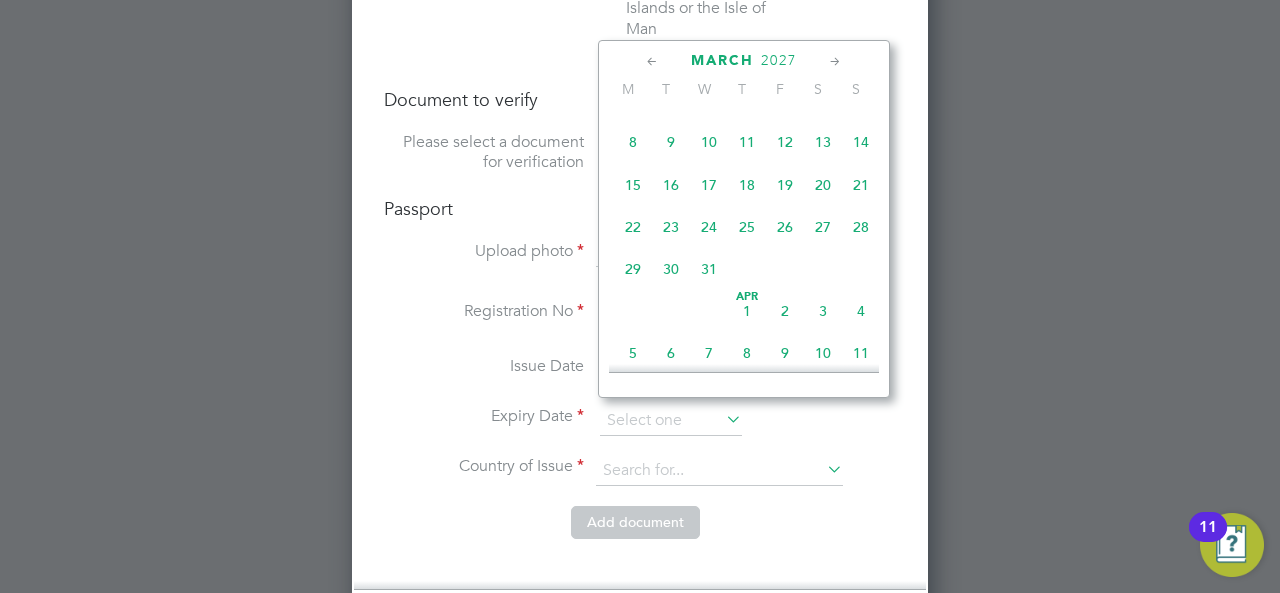 click 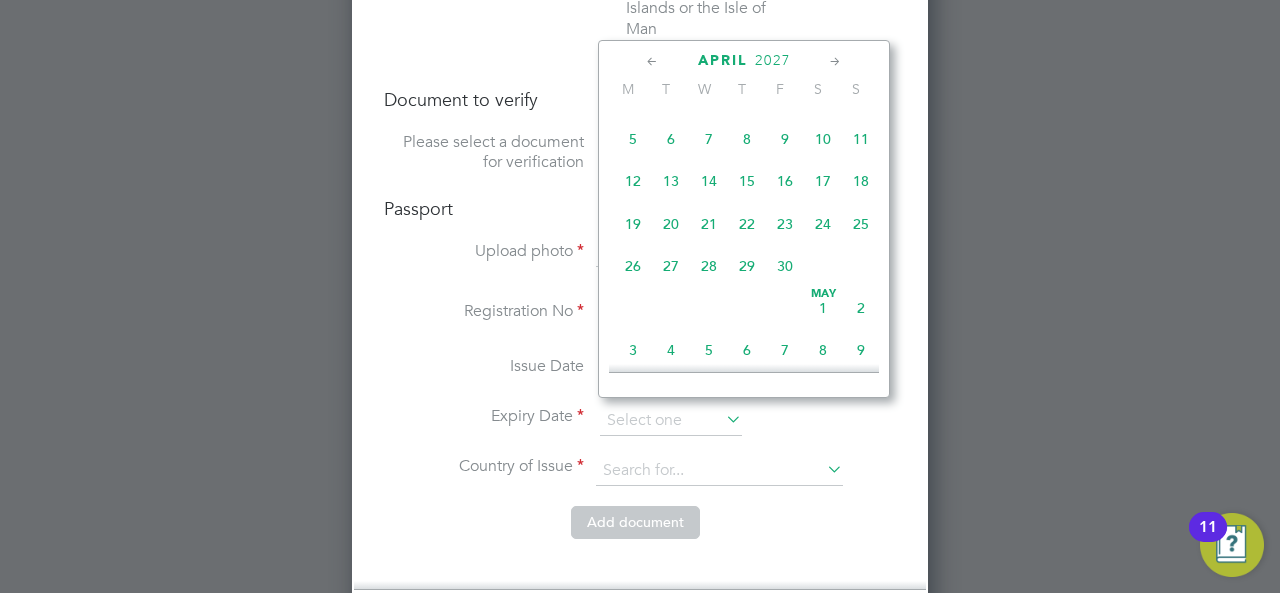 click 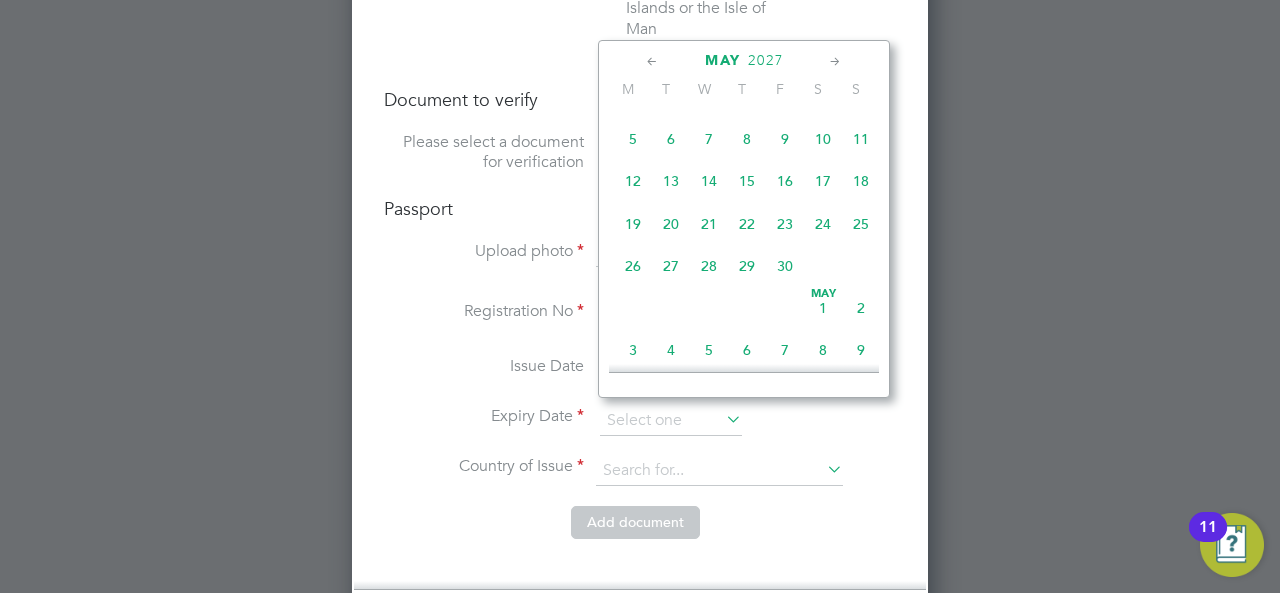 scroll, scrollTop: 5272, scrollLeft: 0, axis: vertical 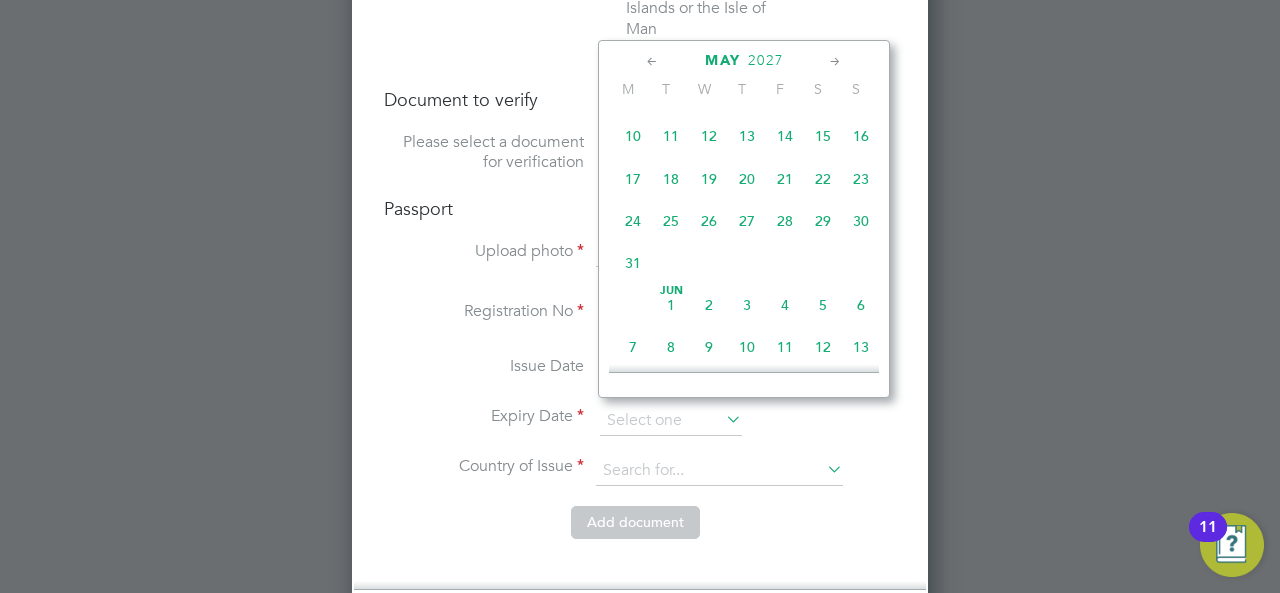 click on "18" 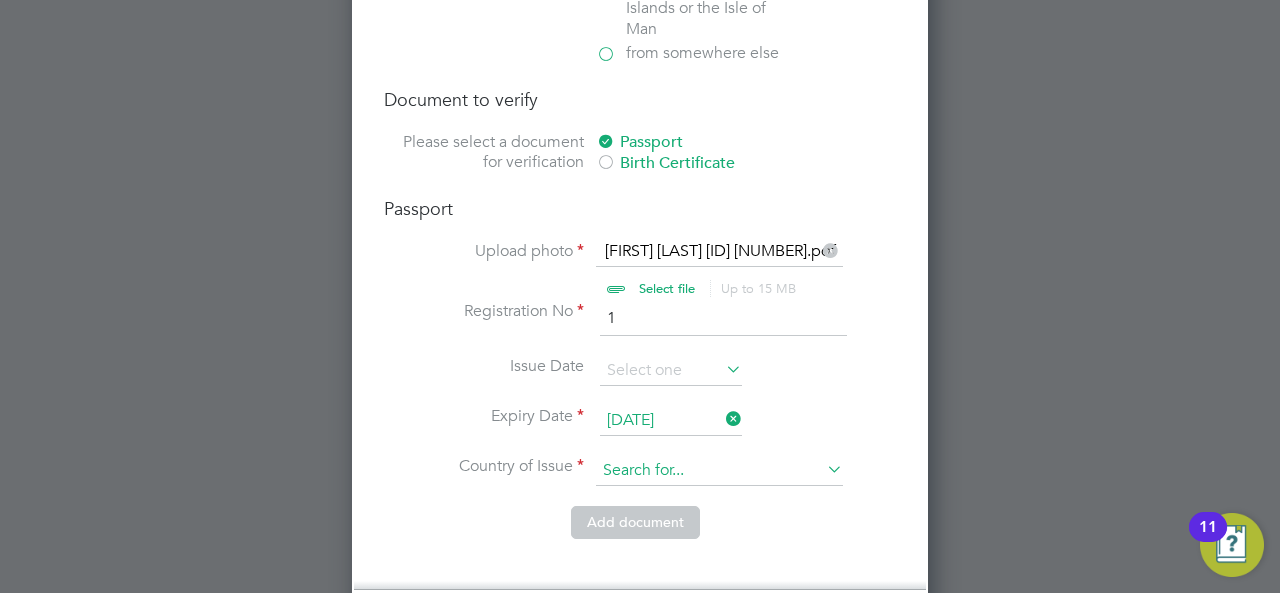 click at bounding box center [719, 471] 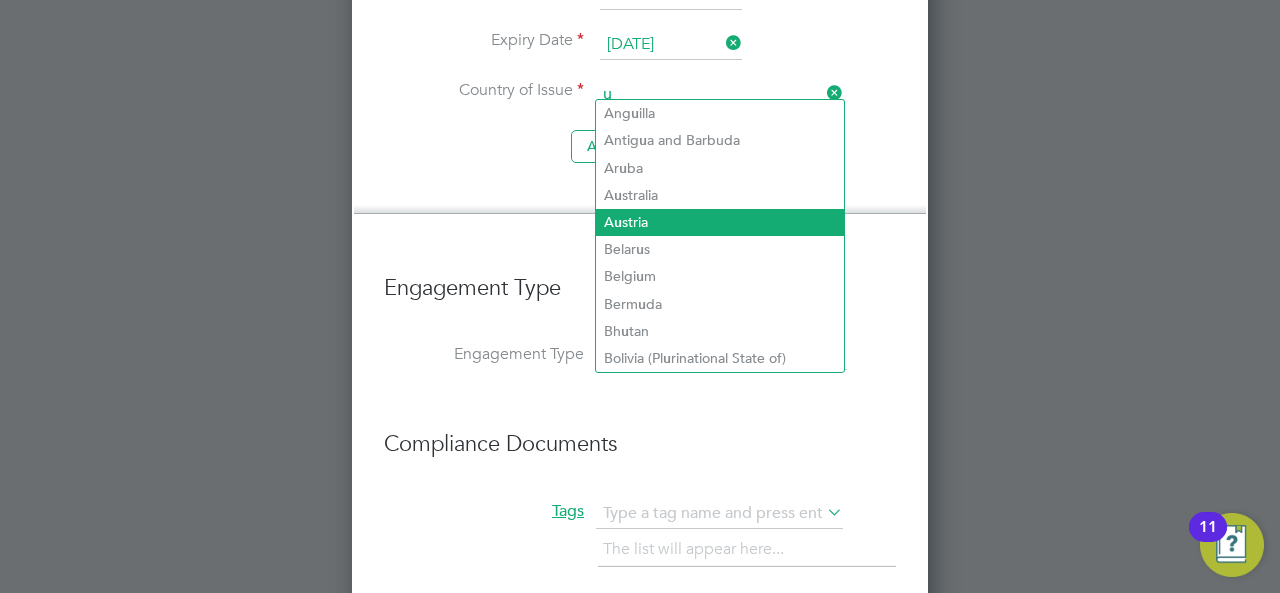 scroll, scrollTop: 1776, scrollLeft: 0, axis: vertical 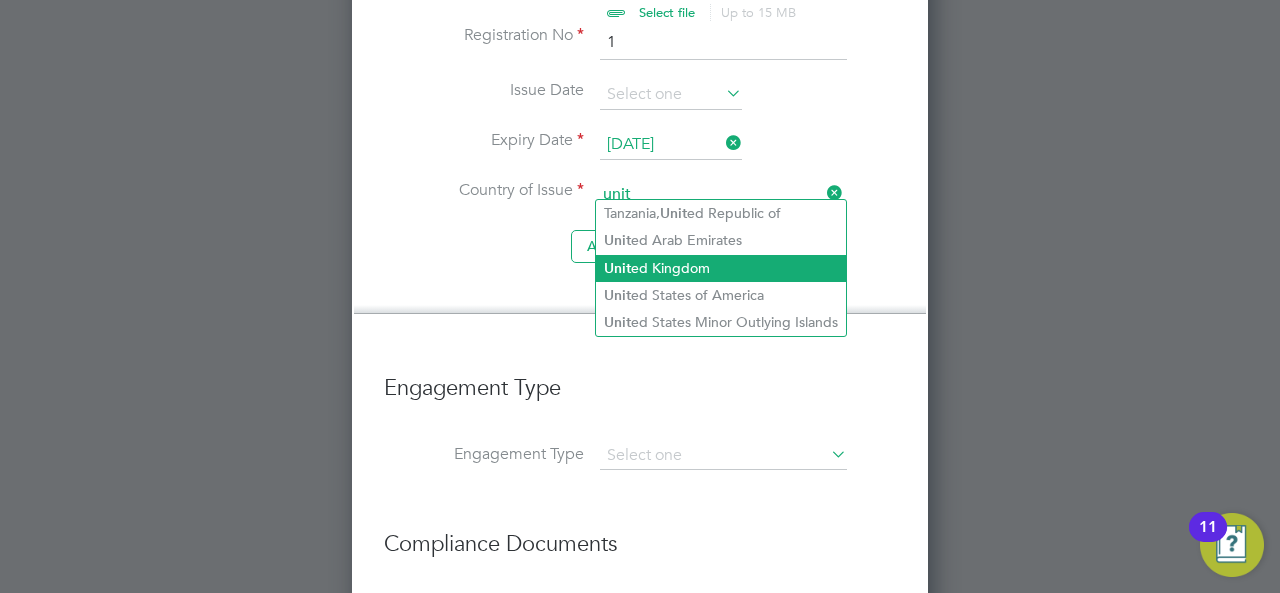 click on "Unit ed Kingdom" 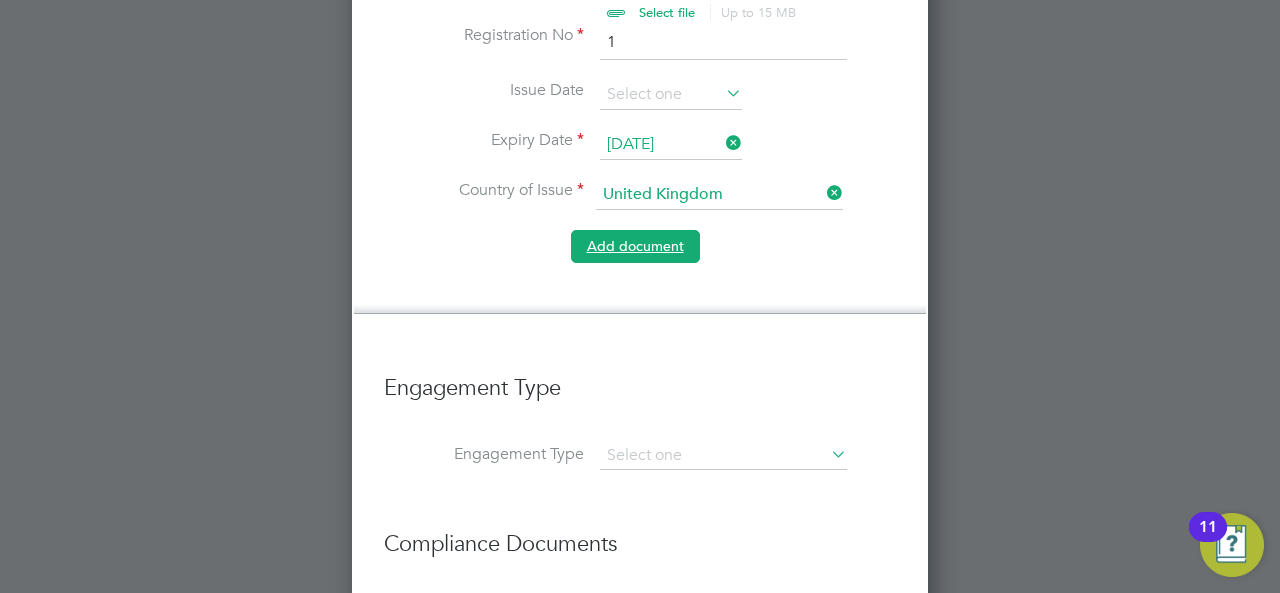 click on "Add document" at bounding box center (635, 246) 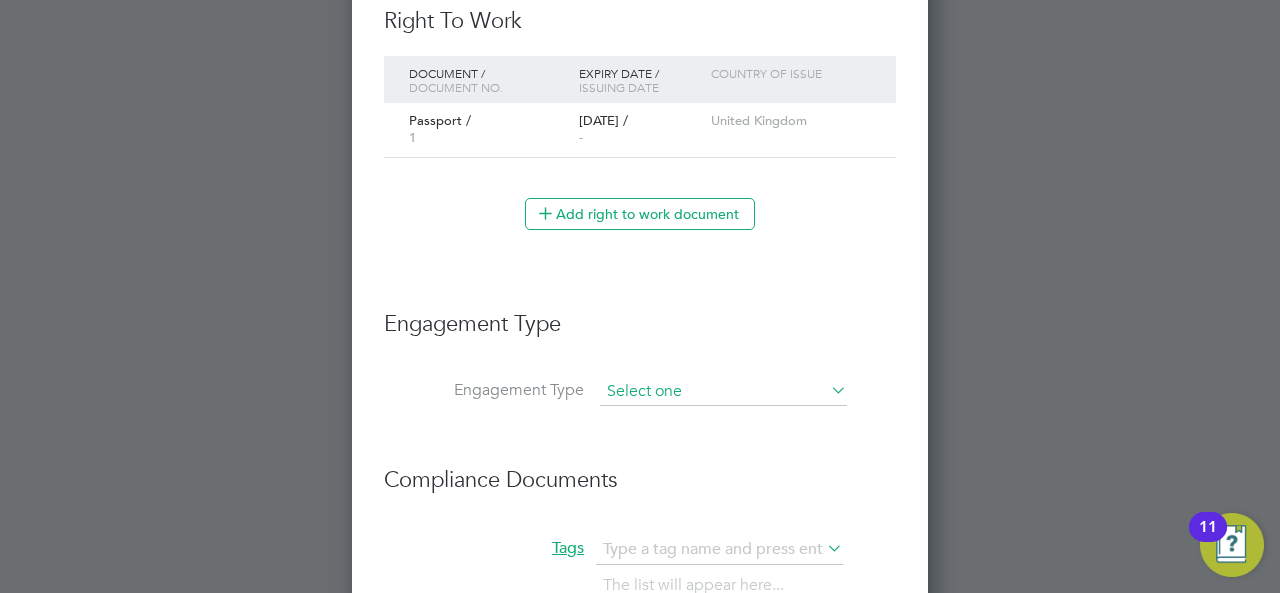 click at bounding box center [723, 392] 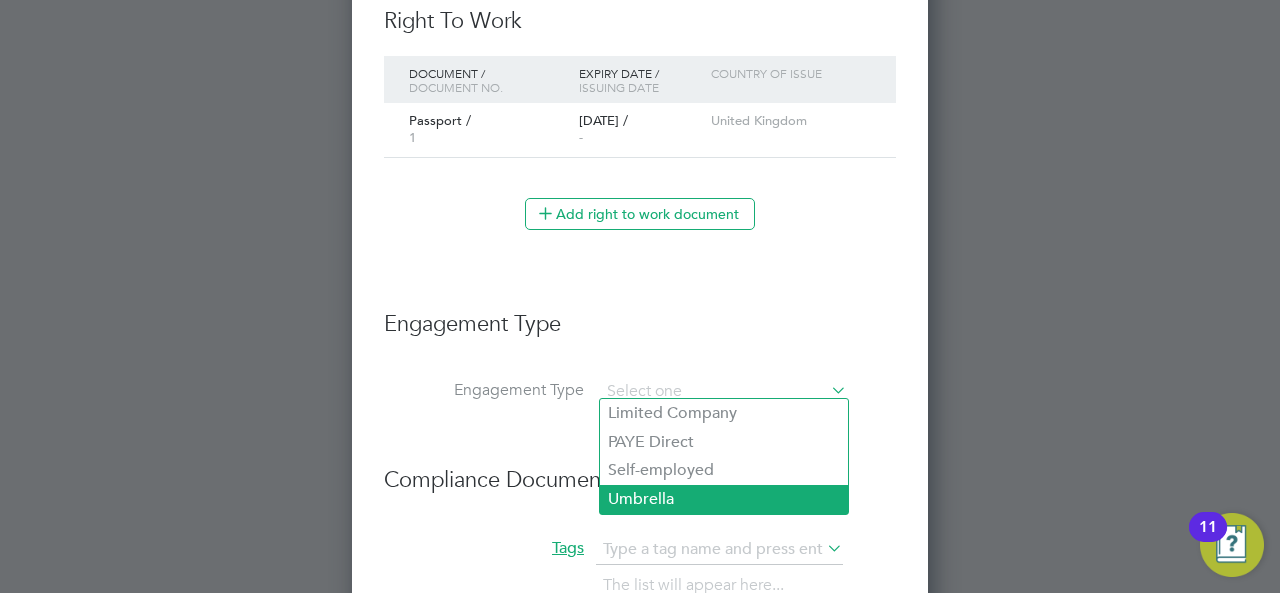 click on "Umbrella" 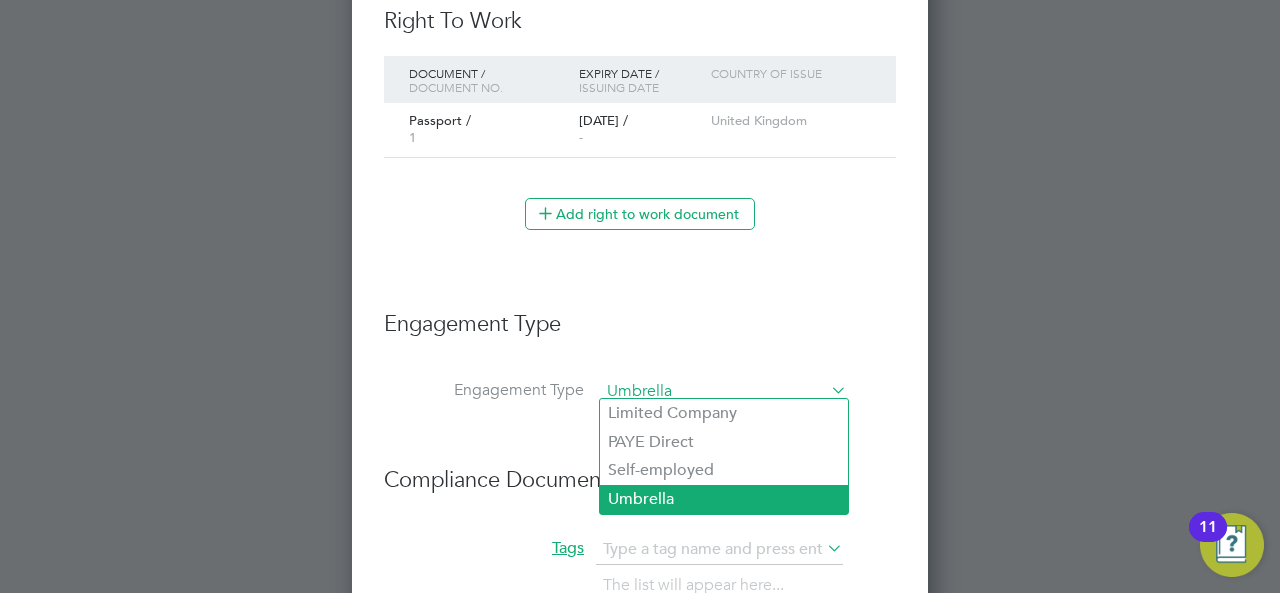 scroll, scrollTop: 10, scrollLeft: 10, axis: both 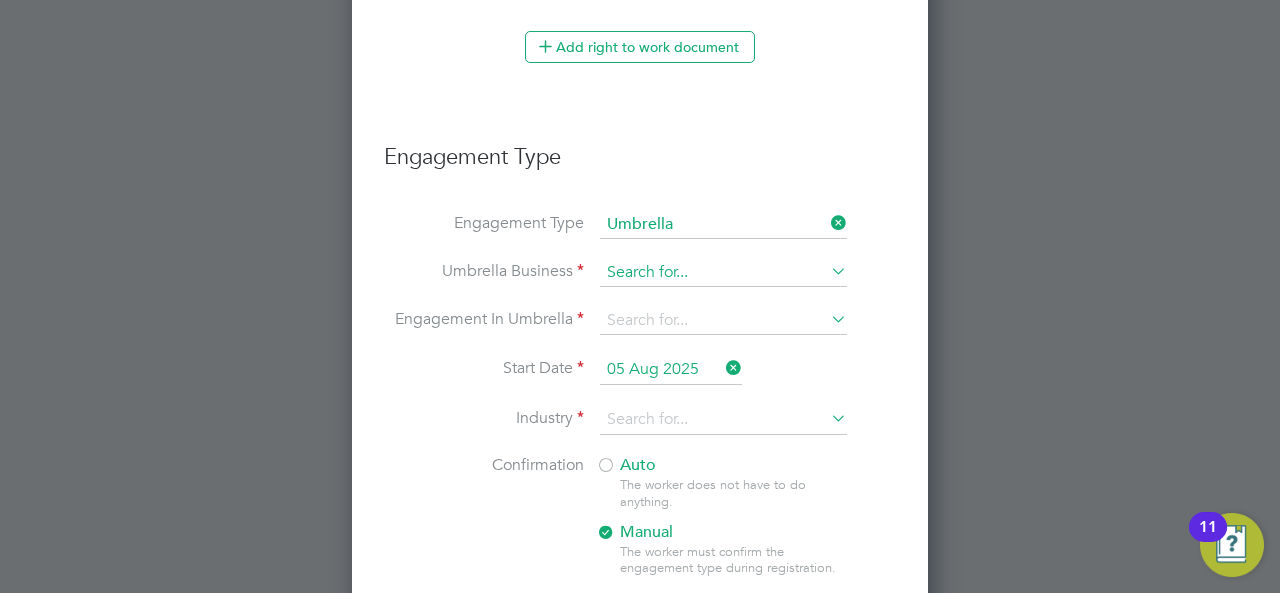 click at bounding box center (723, 273) 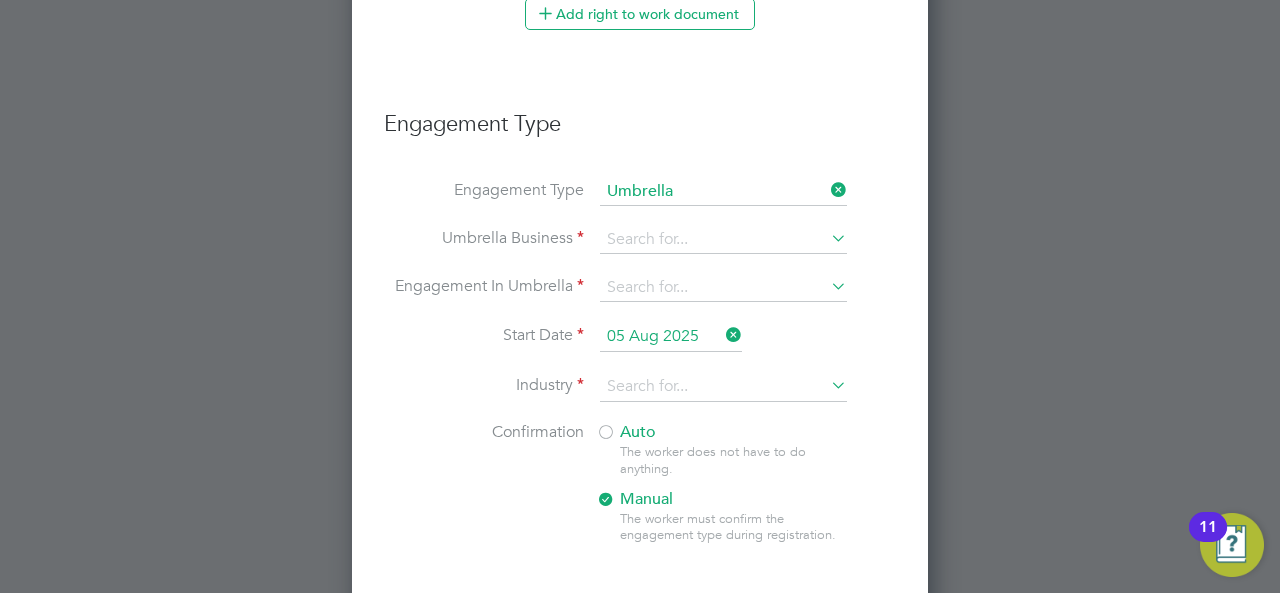 scroll, scrollTop: 1524, scrollLeft: 0, axis: vertical 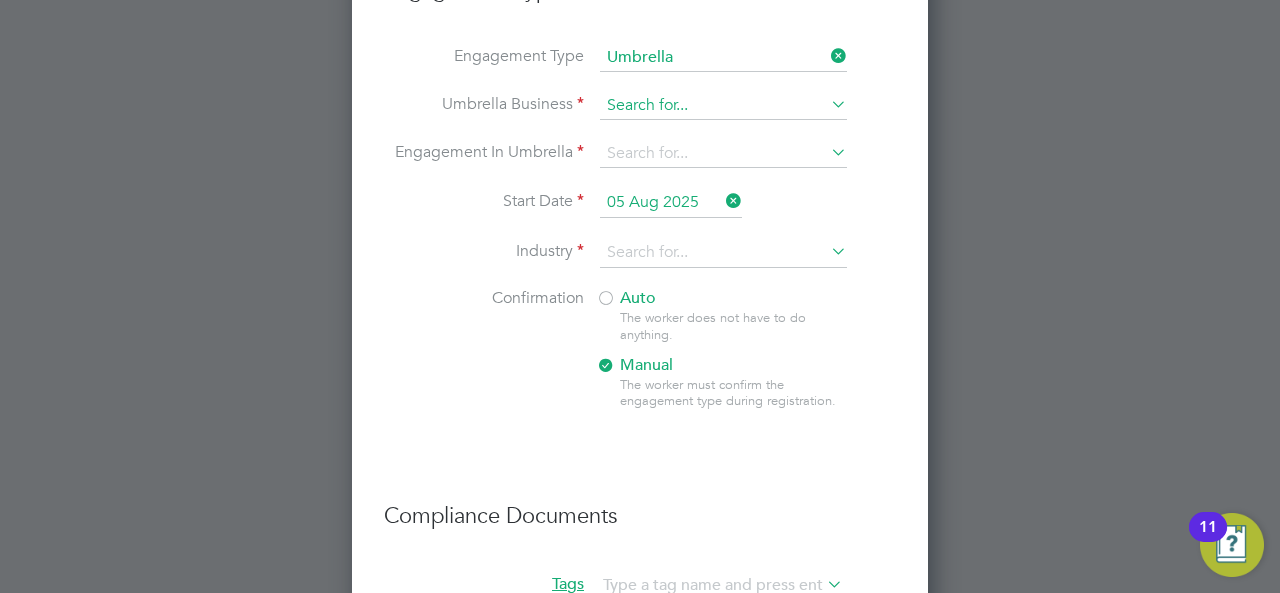 click at bounding box center [723, 106] 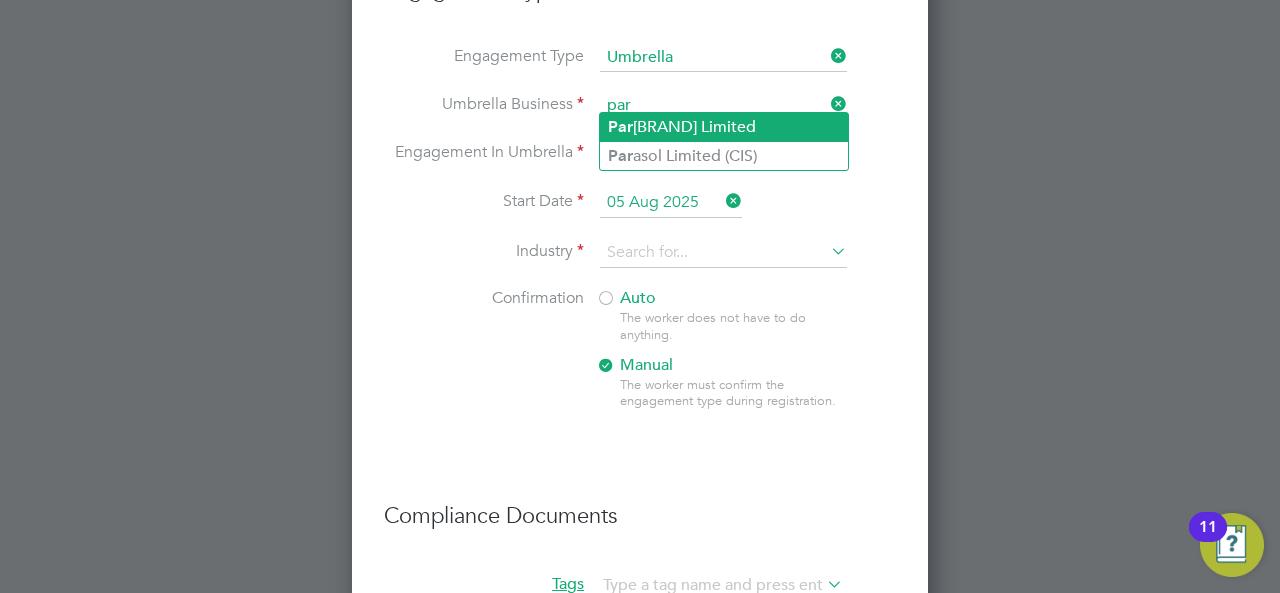 click on "Par asol Limited" 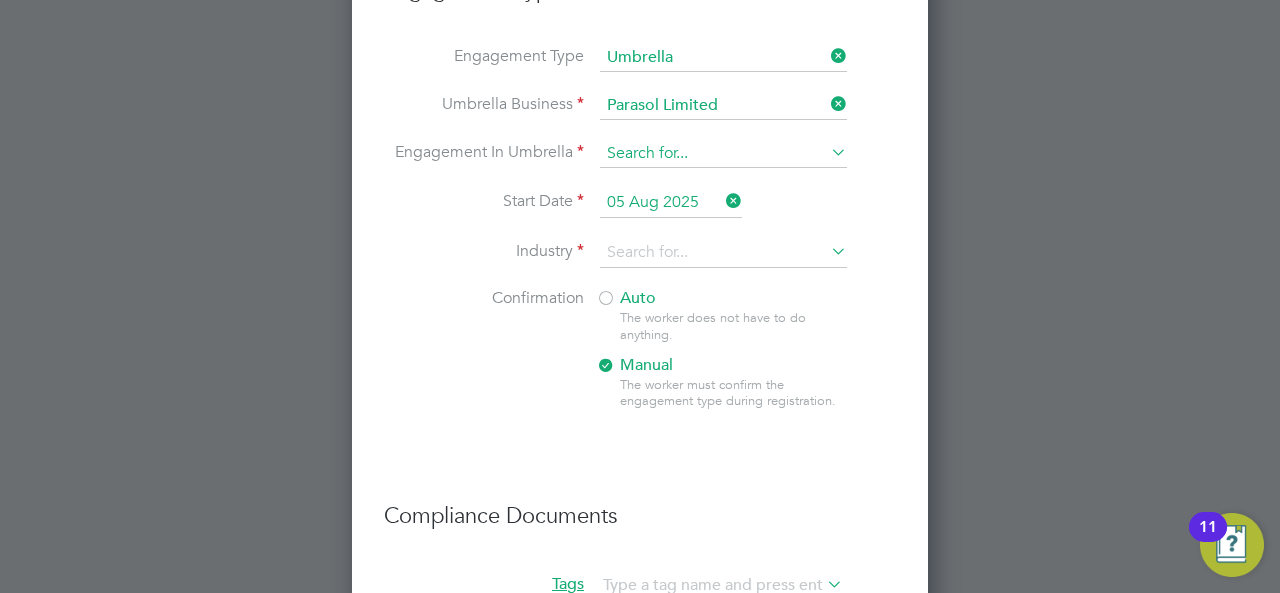 click at bounding box center (723, 154) 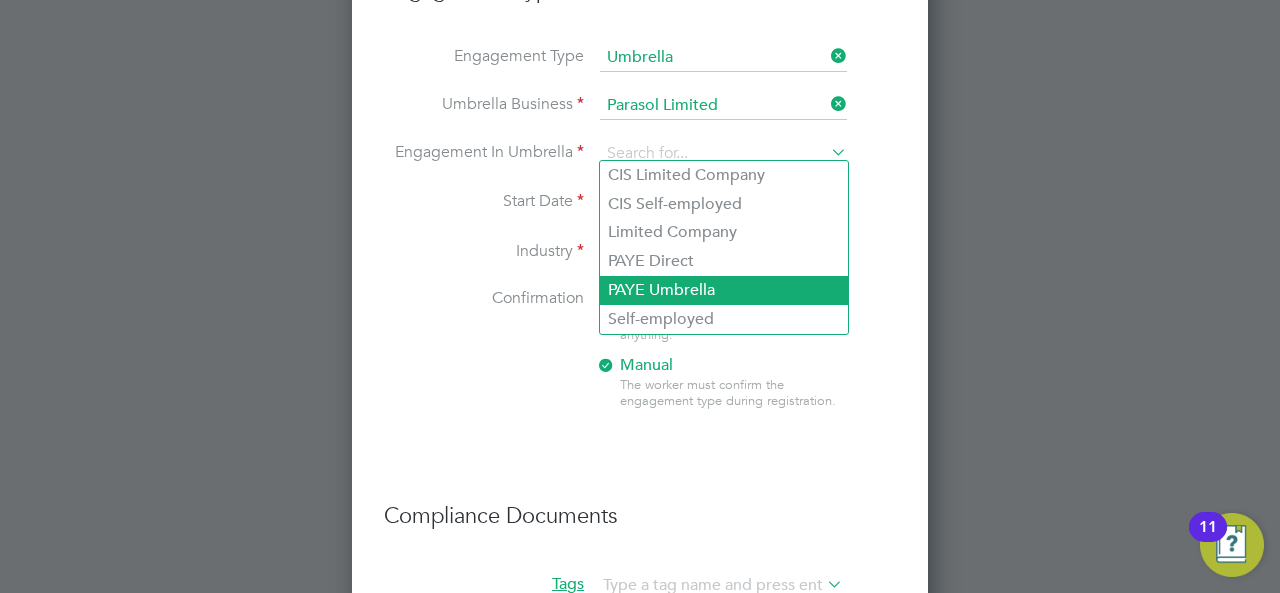 click on "PAYE Umbrella" 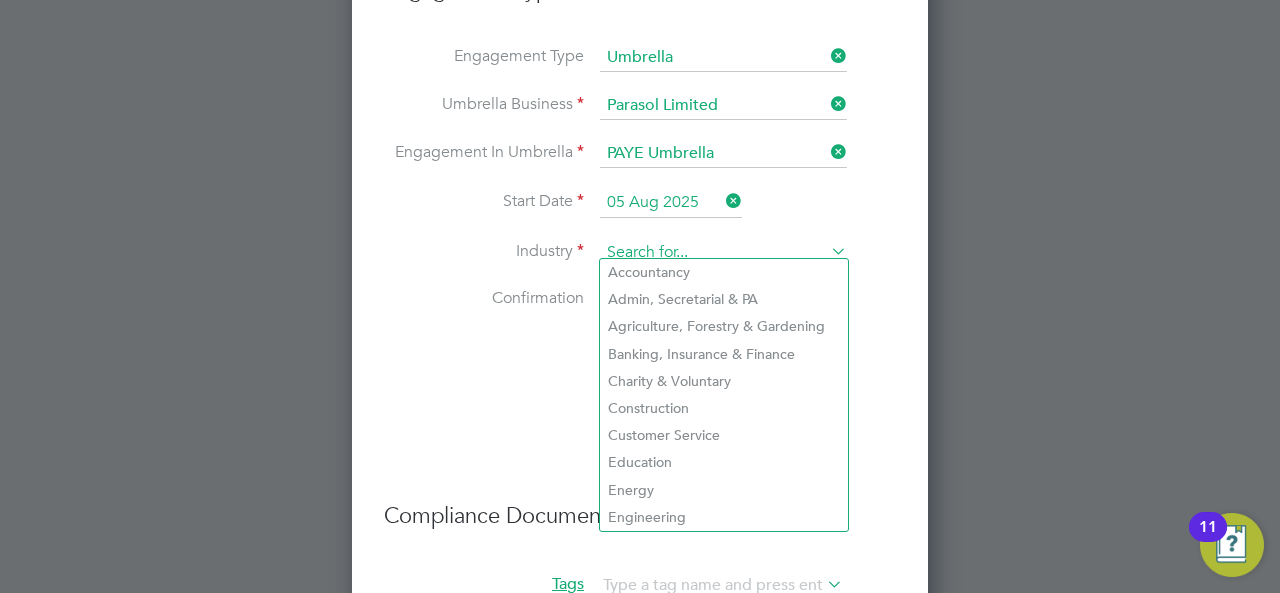 click at bounding box center [723, 253] 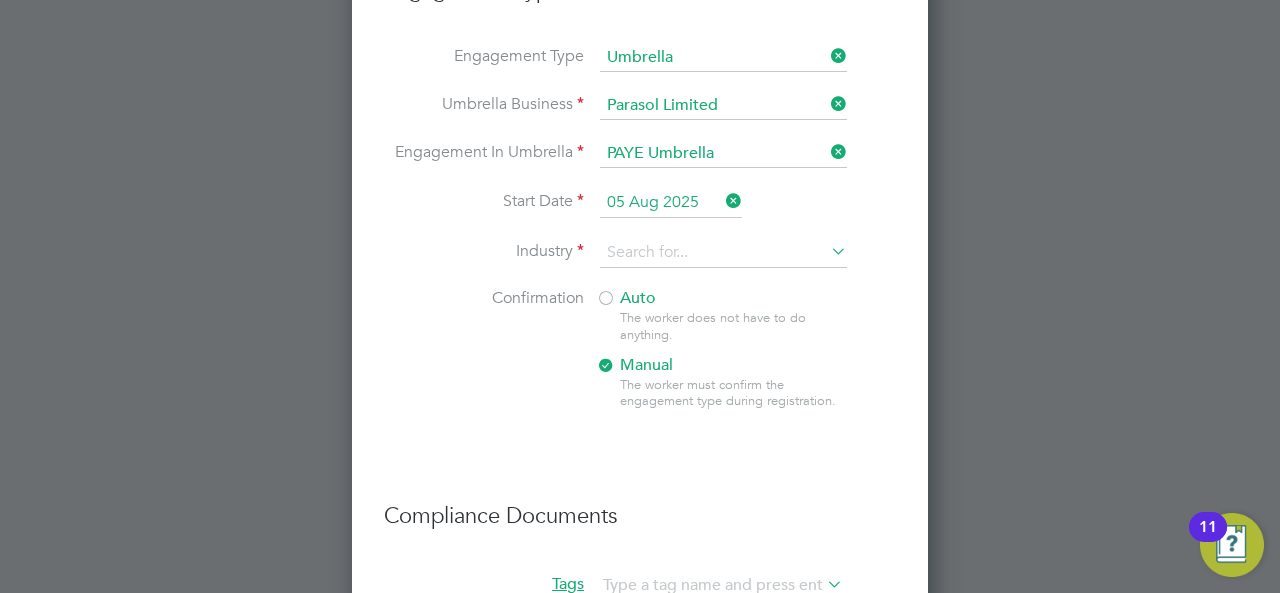 click on "Construction" 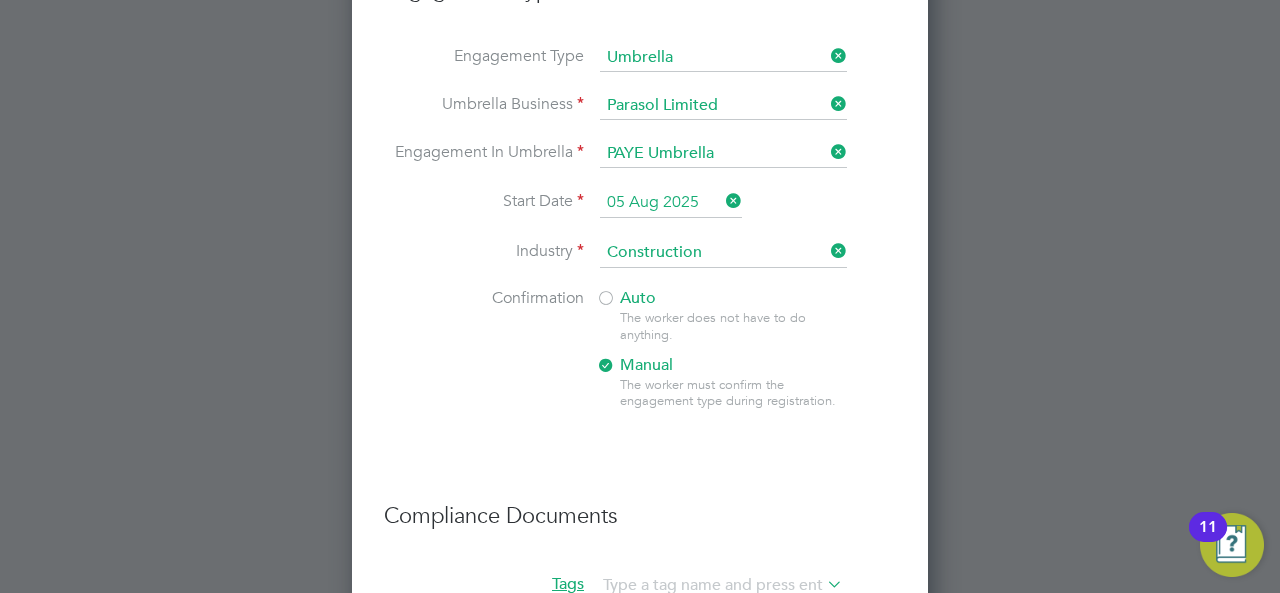 click at bounding box center [606, 300] 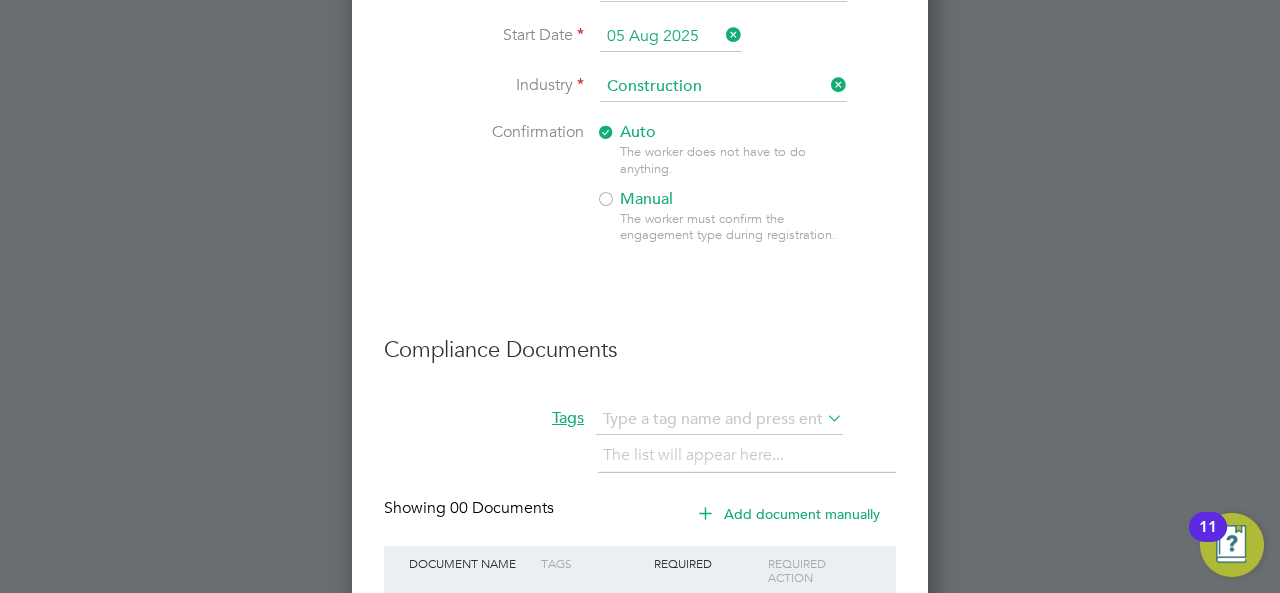 scroll, scrollTop: 1832, scrollLeft: 0, axis: vertical 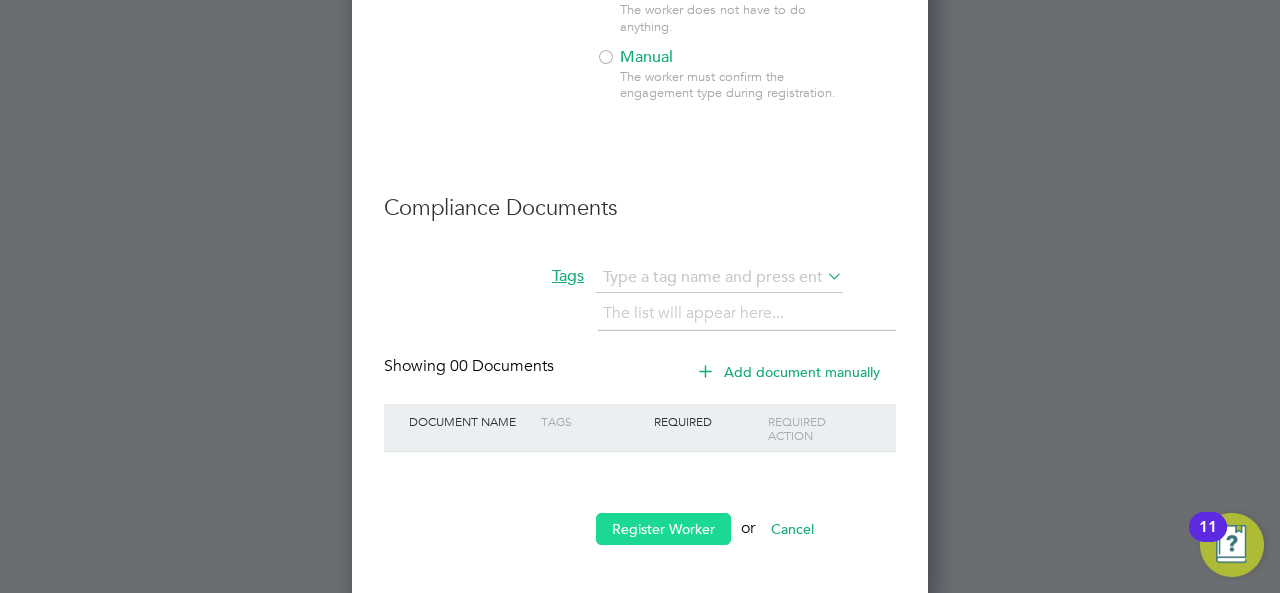 click on "Register Worker" at bounding box center [663, 529] 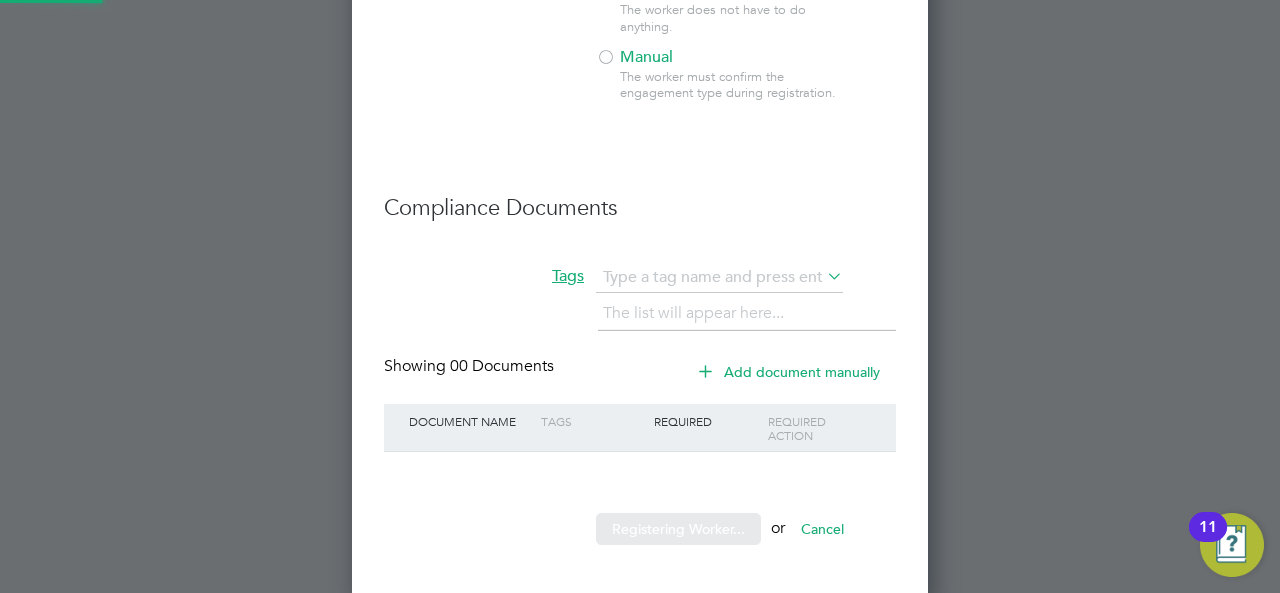 scroll, scrollTop: 0, scrollLeft: 0, axis: both 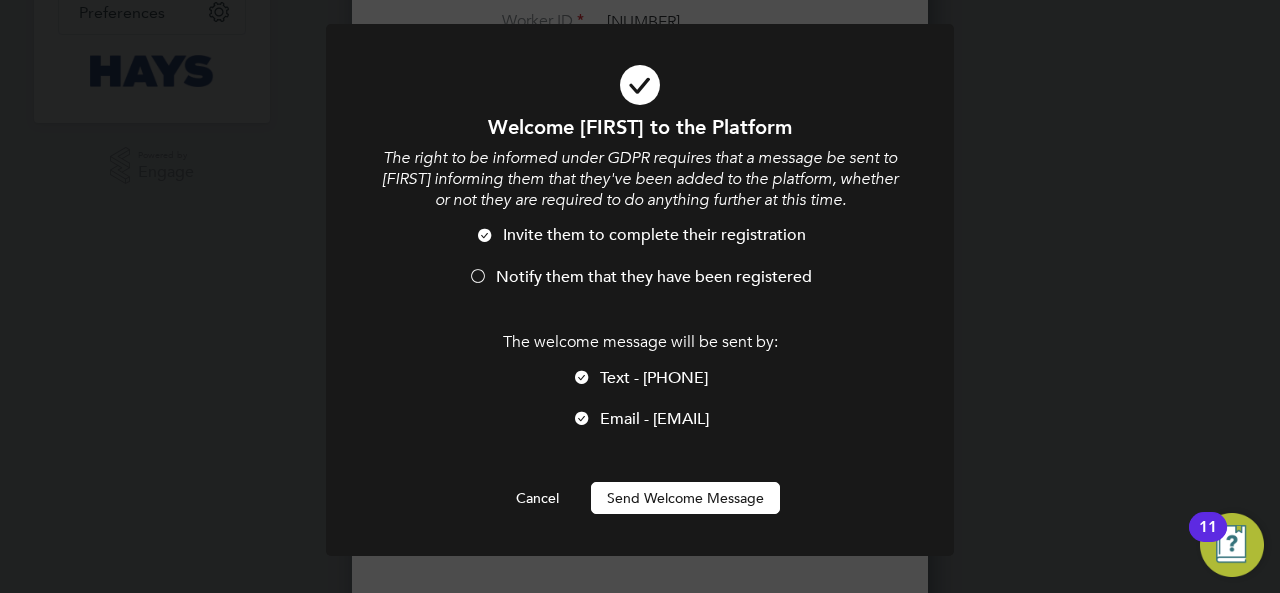 click at bounding box center (478, 278) 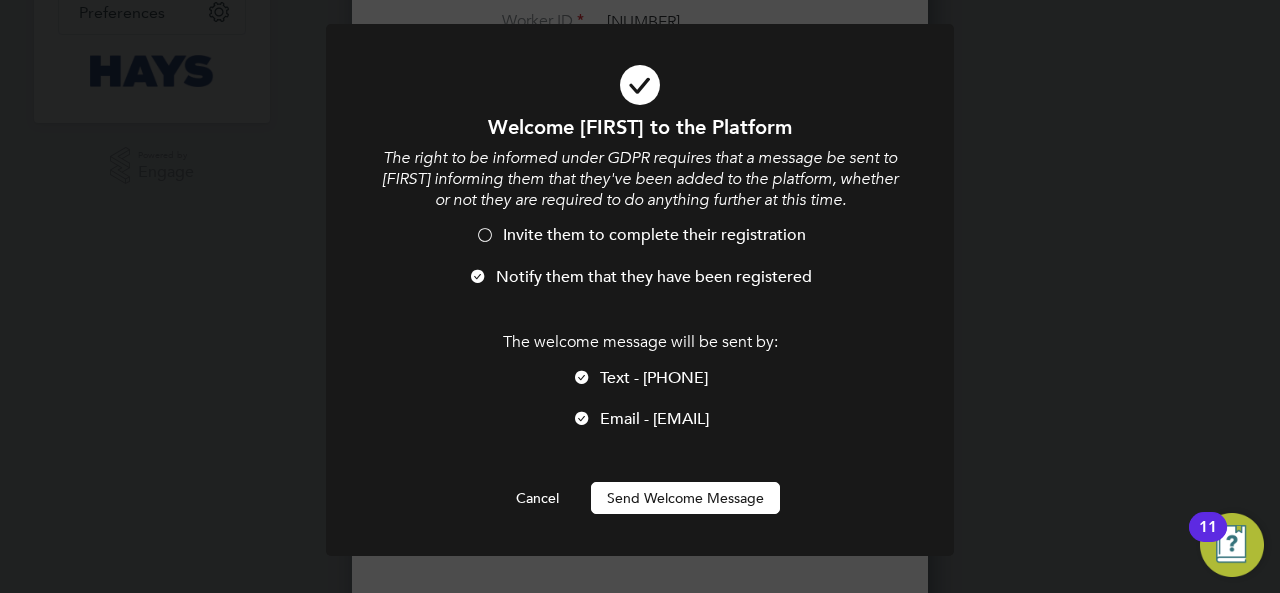 click on "Send Welcome Message" at bounding box center (685, 498) 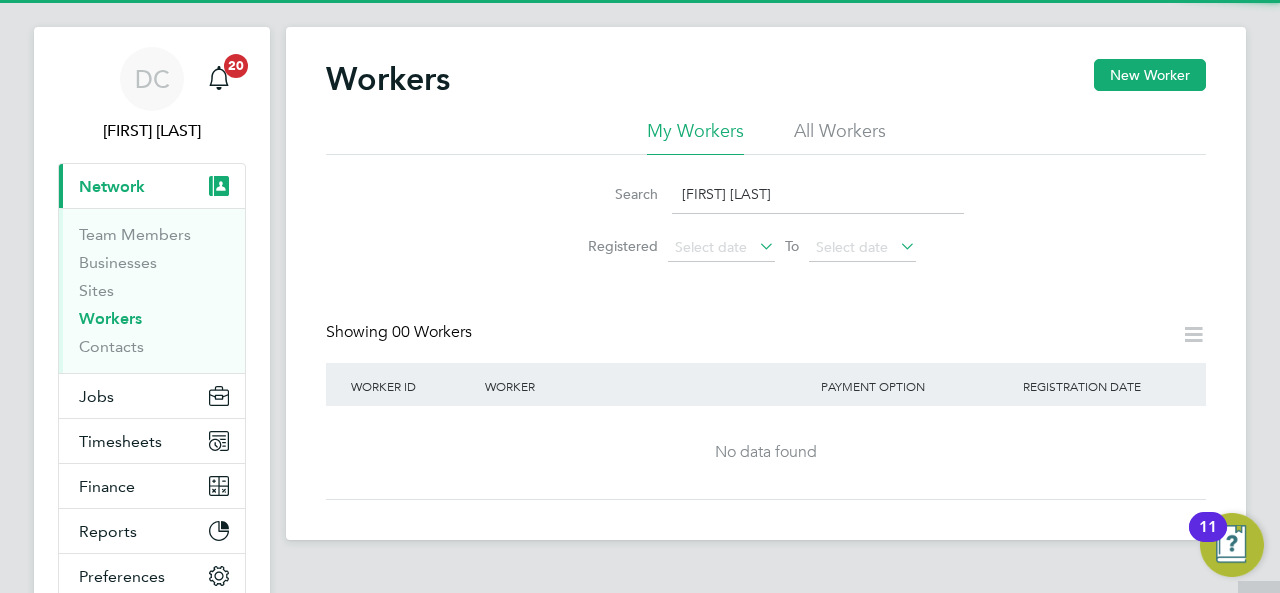 scroll, scrollTop: 0, scrollLeft: 0, axis: both 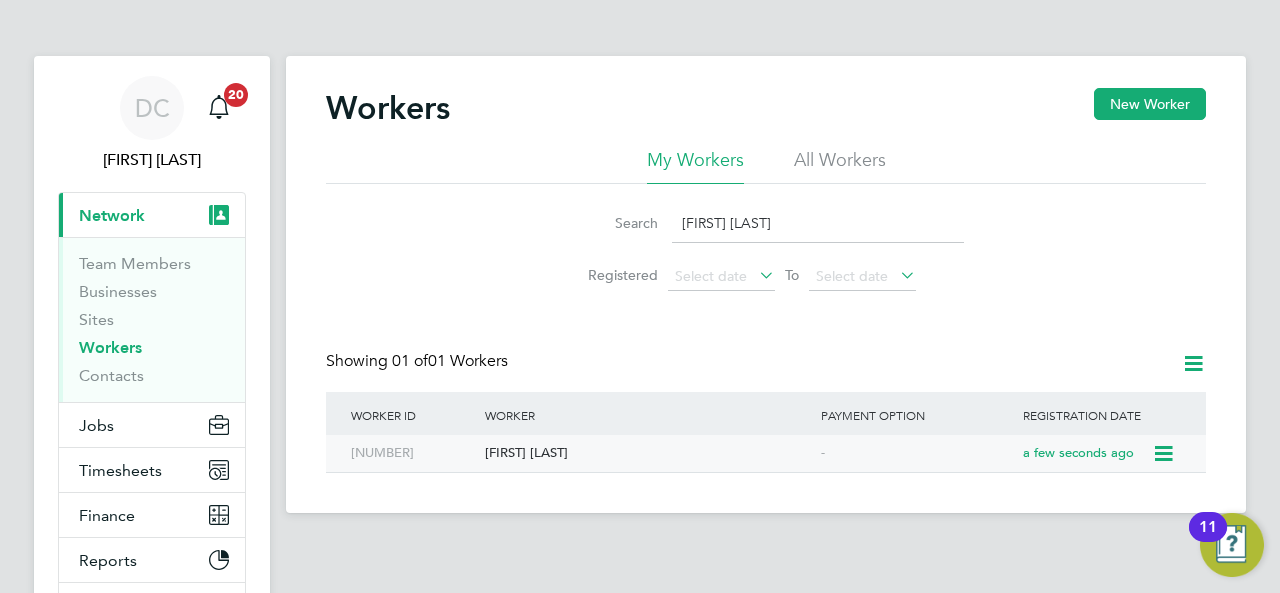 click 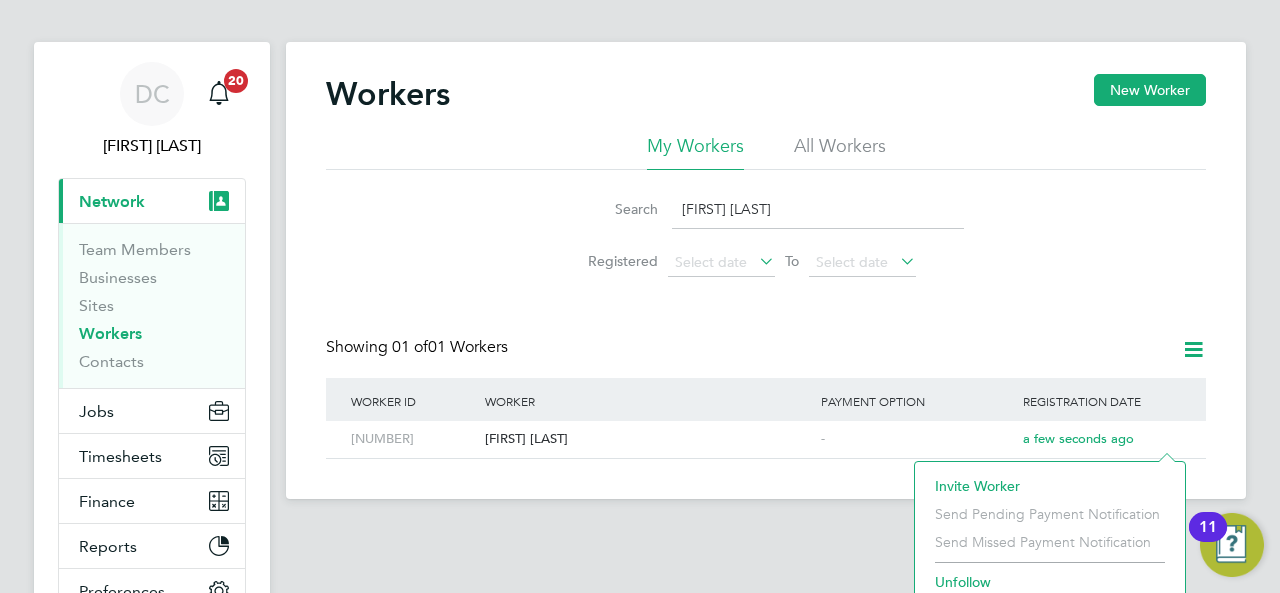 scroll, scrollTop: 0, scrollLeft: 0, axis: both 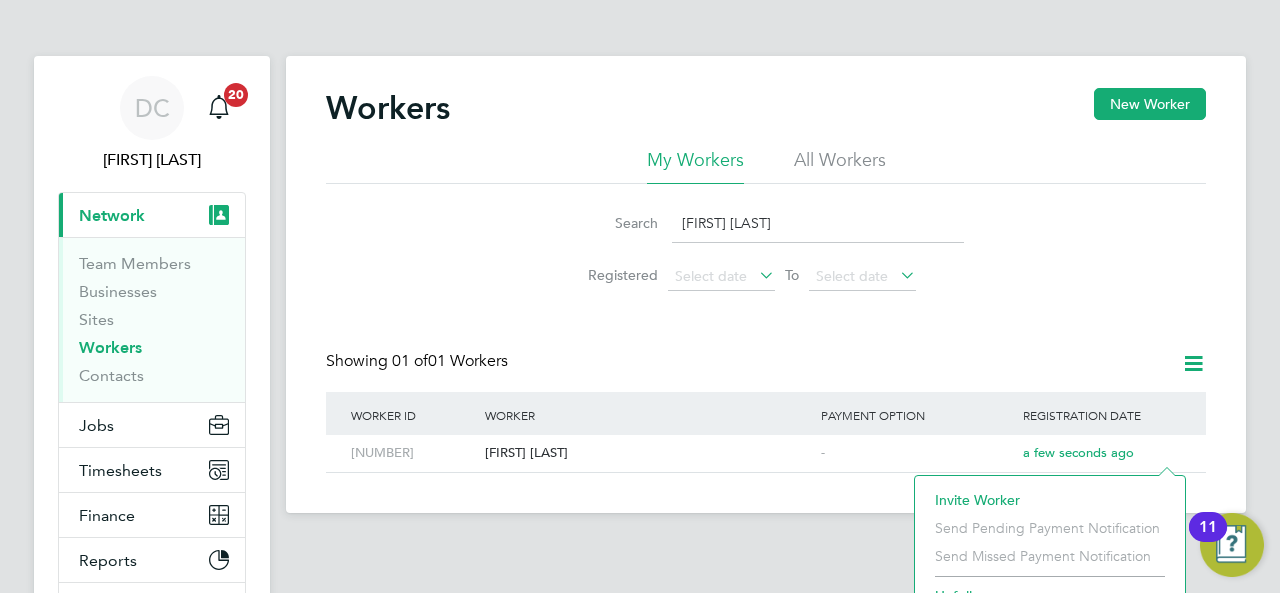click on "danny phillips" 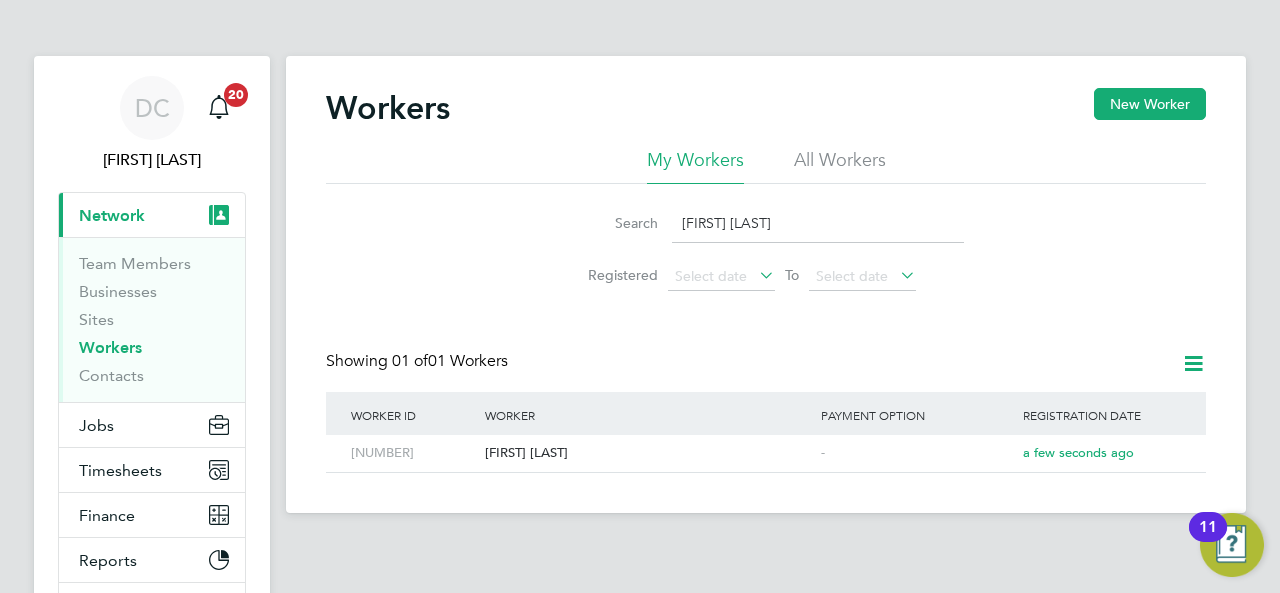 click on "Workers" at bounding box center [110, 347] 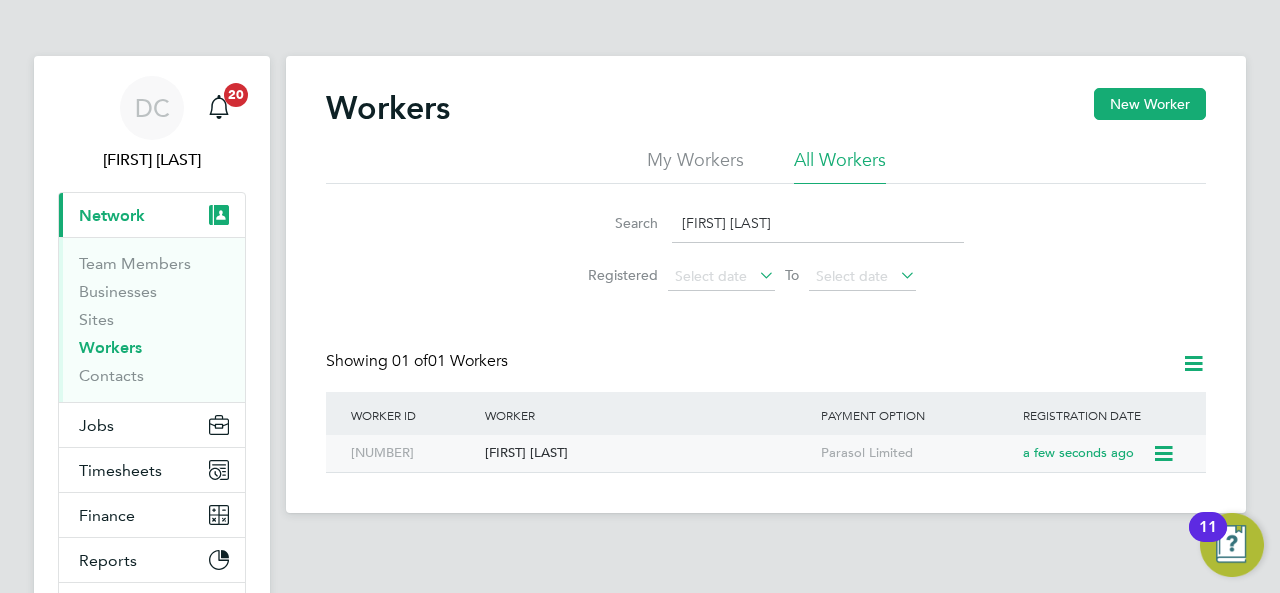 click 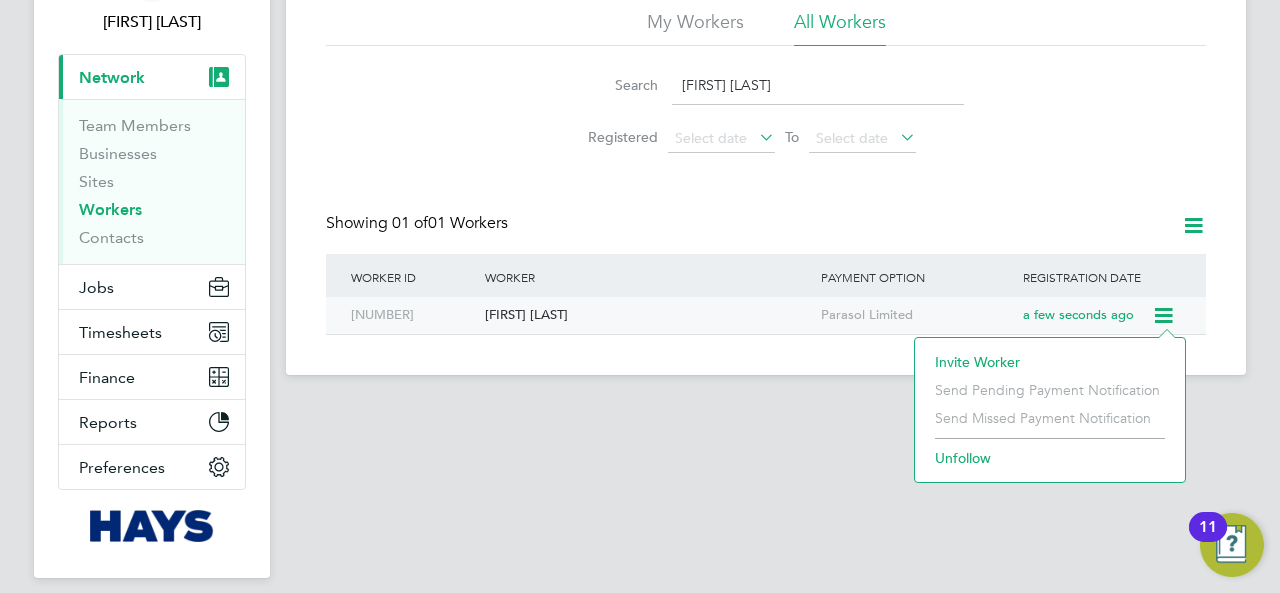 scroll, scrollTop: 166, scrollLeft: 0, axis: vertical 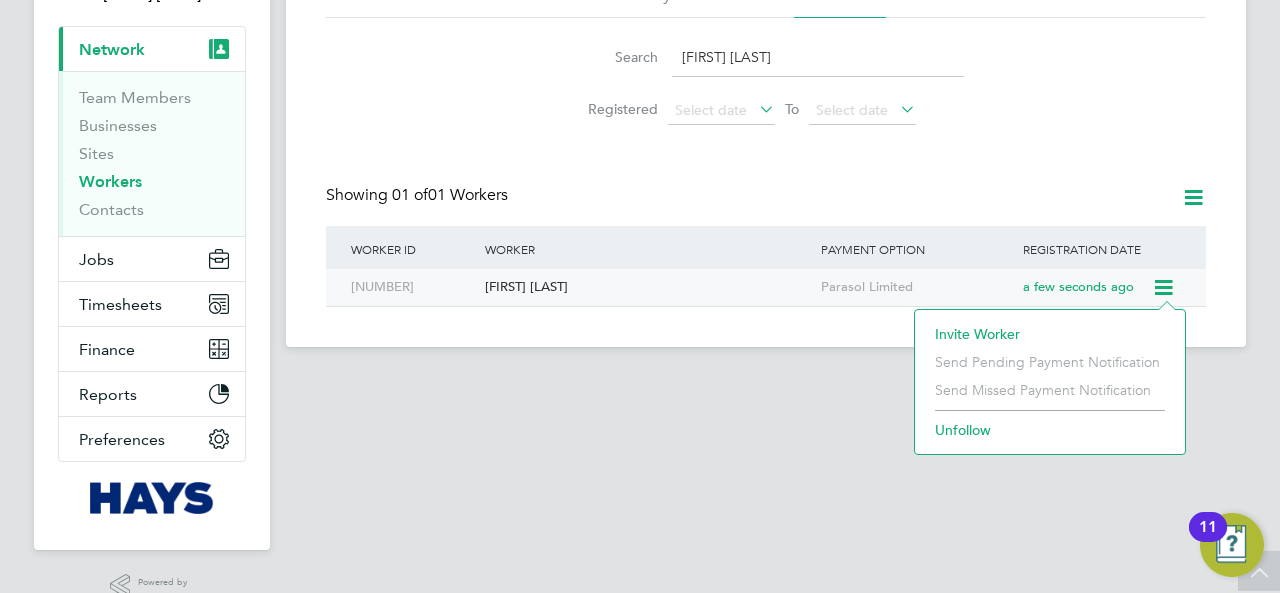 click on "[FIRST] [LAST]" 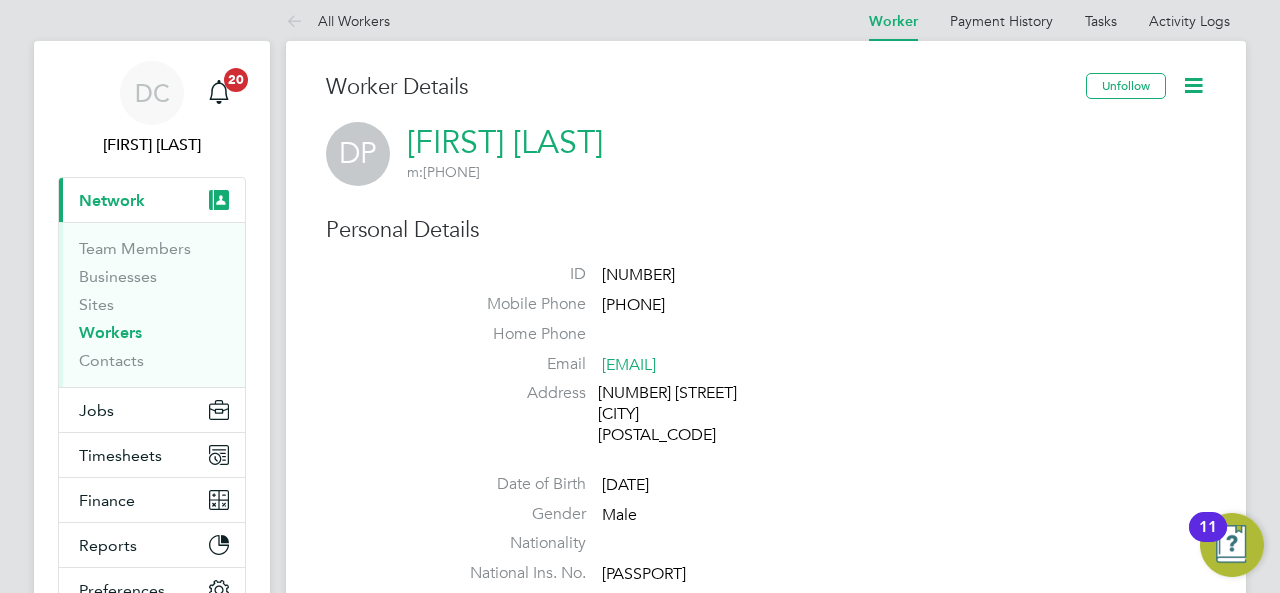 scroll, scrollTop: 0, scrollLeft: 0, axis: both 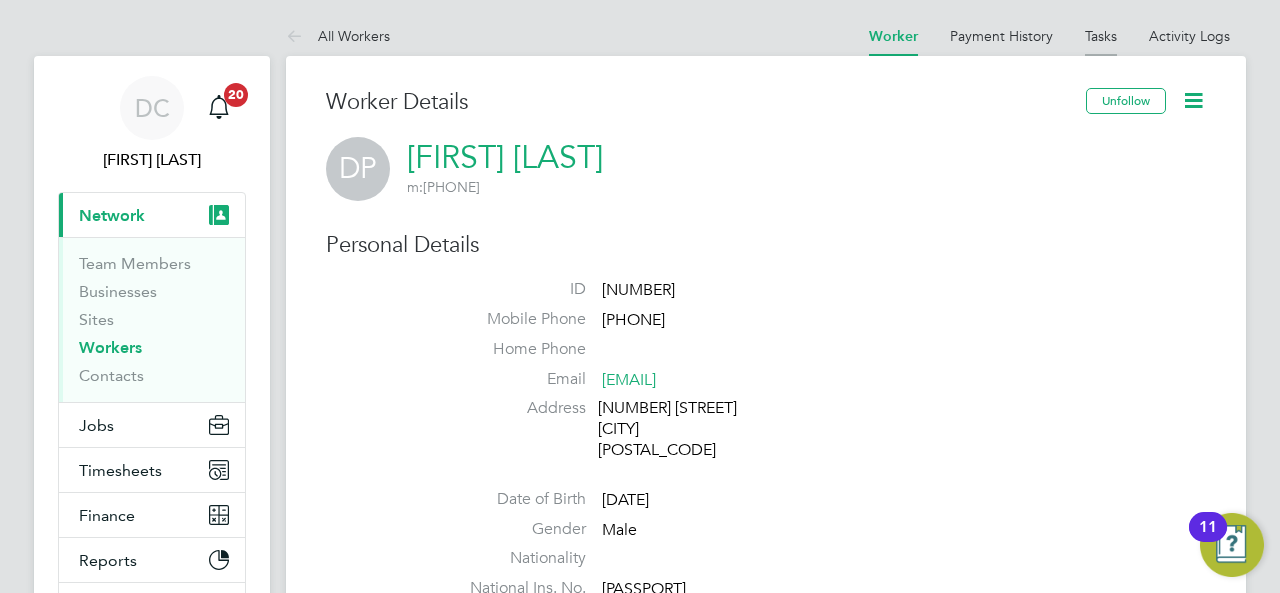 click on "Tasks" at bounding box center (1101, 36) 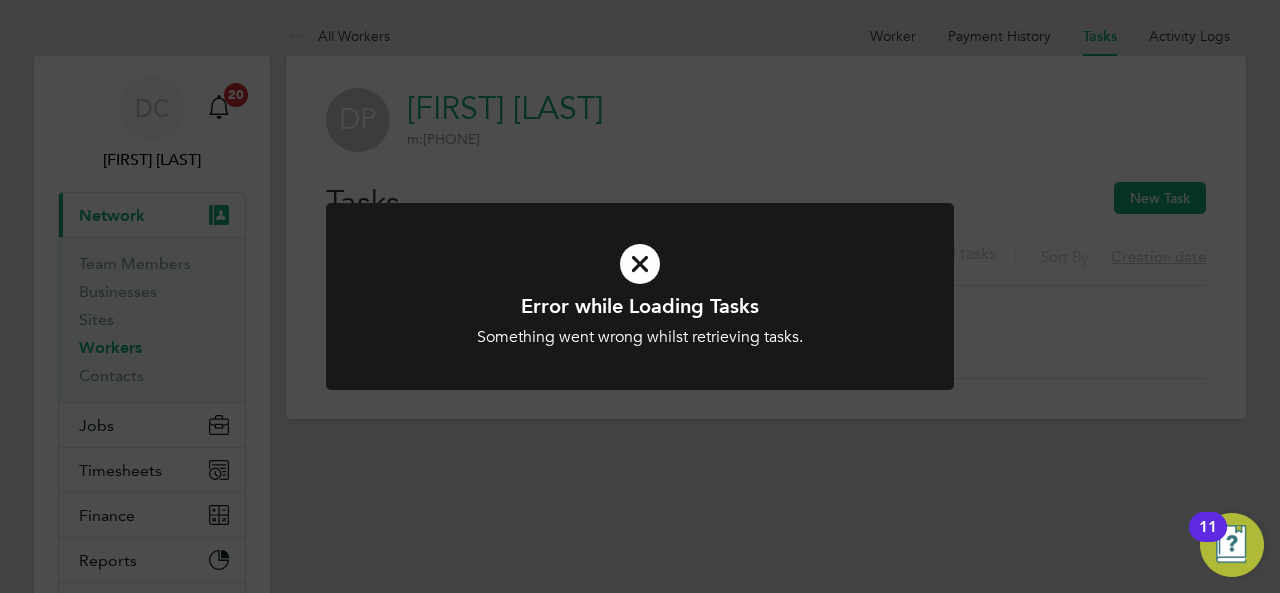 click at bounding box center (640, 264) 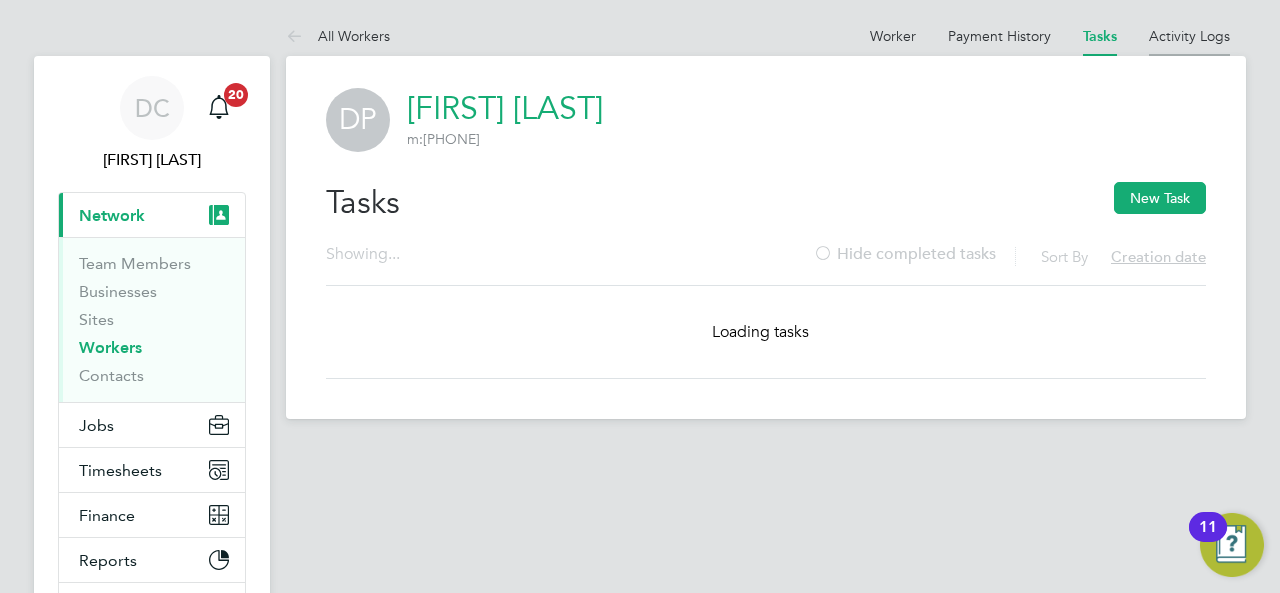 click on "Activity Logs" at bounding box center (1189, 36) 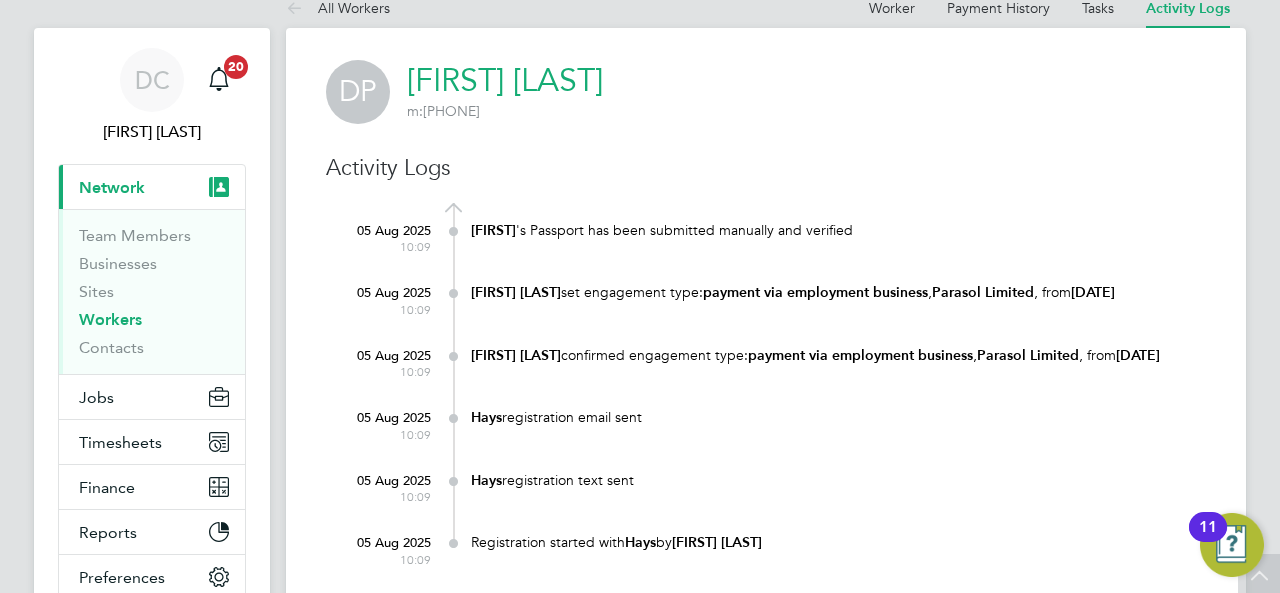 scroll, scrollTop: 0, scrollLeft: 0, axis: both 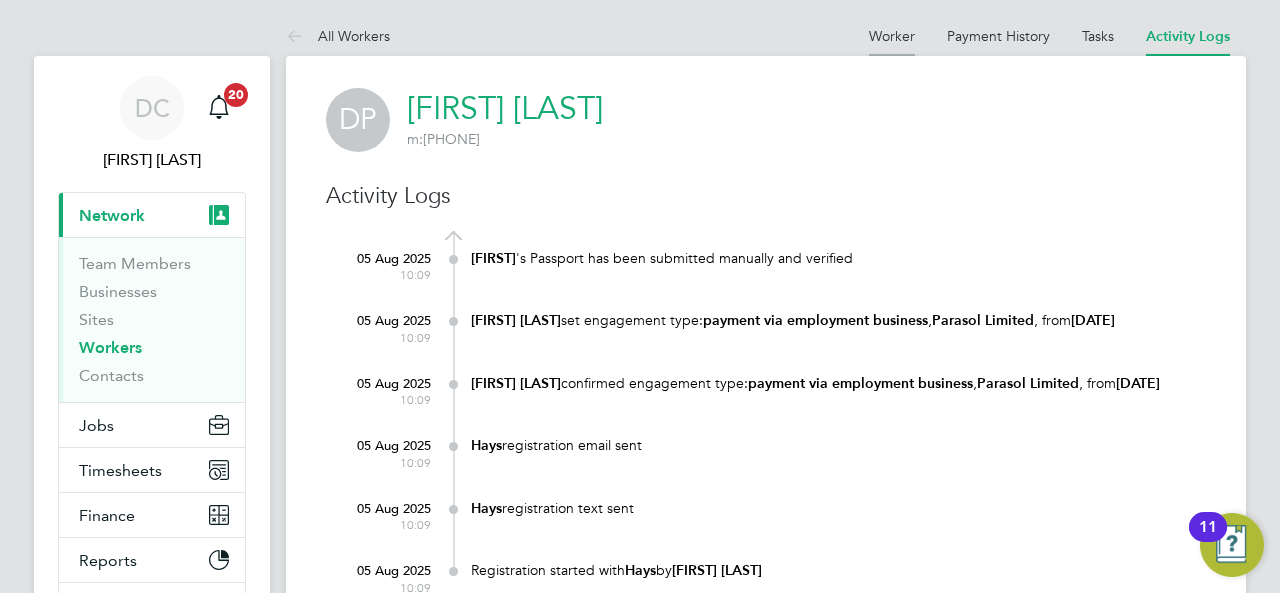 click on "Worker" at bounding box center [892, 36] 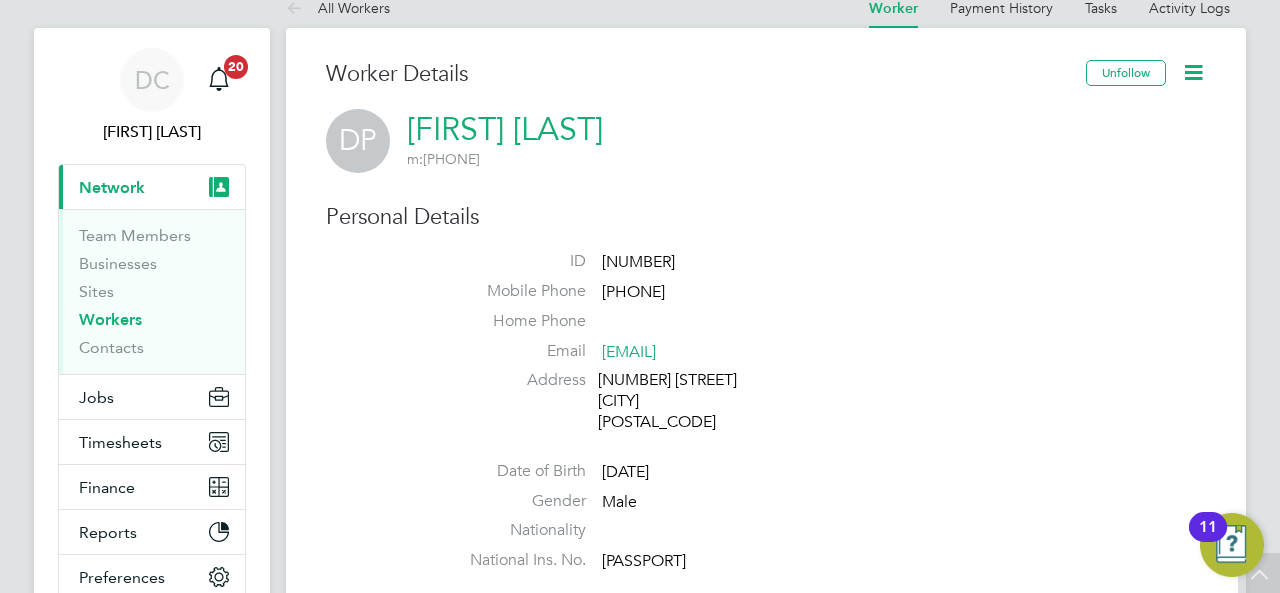 scroll, scrollTop: 0, scrollLeft: 0, axis: both 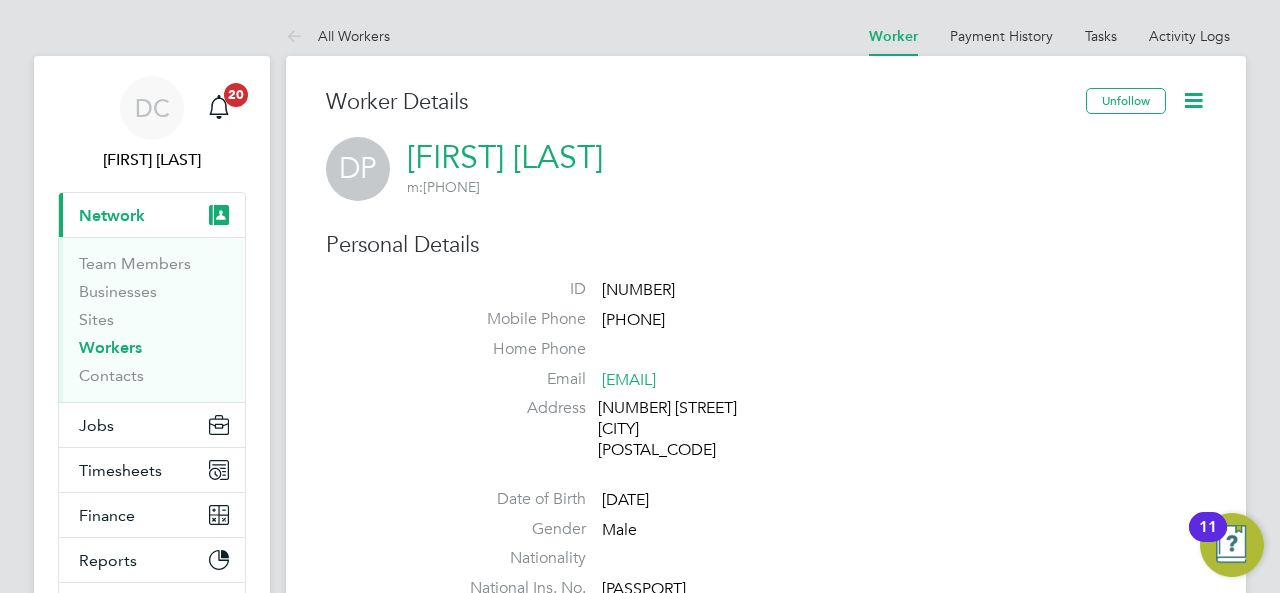 type 